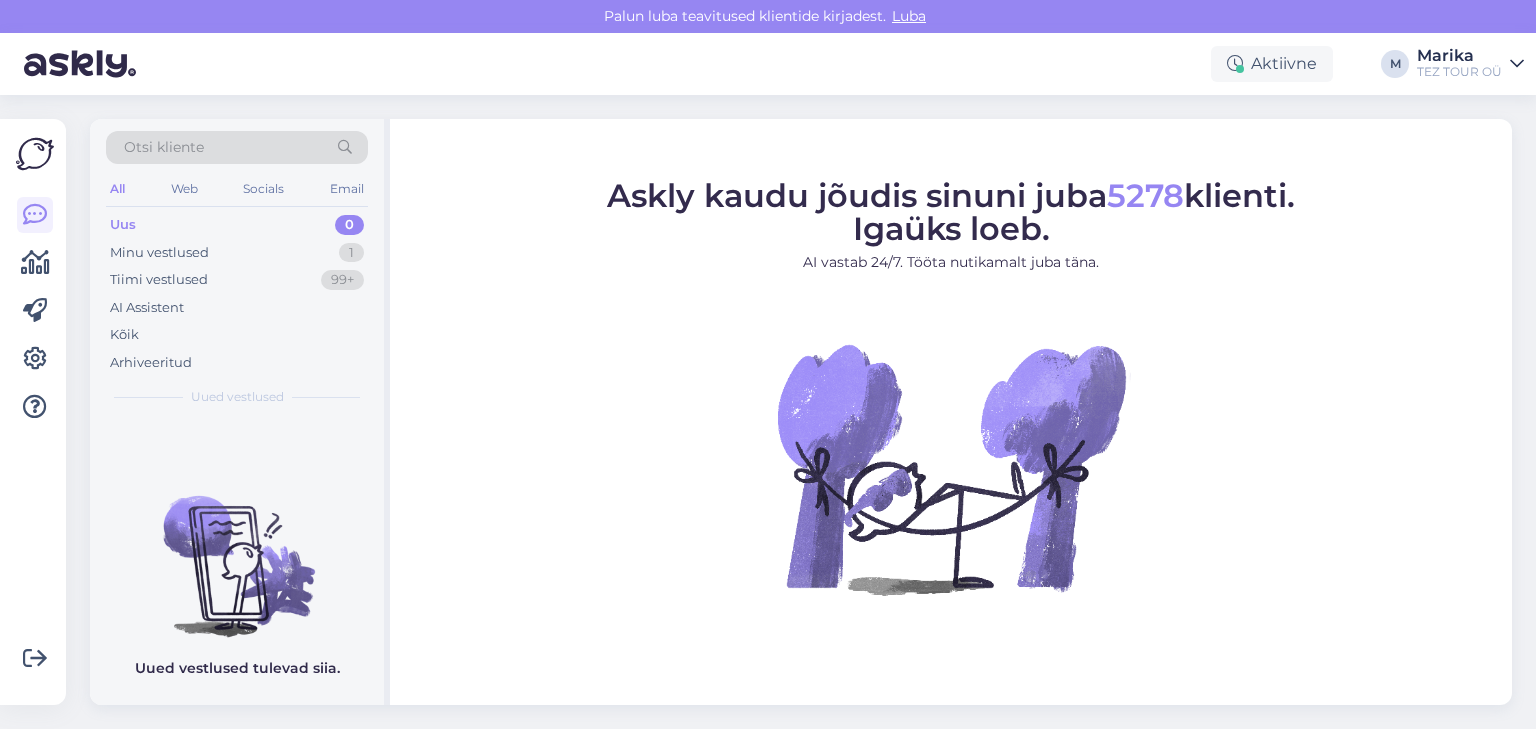 scroll, scrollTop: 0, scrollLeft: 0, axis: both 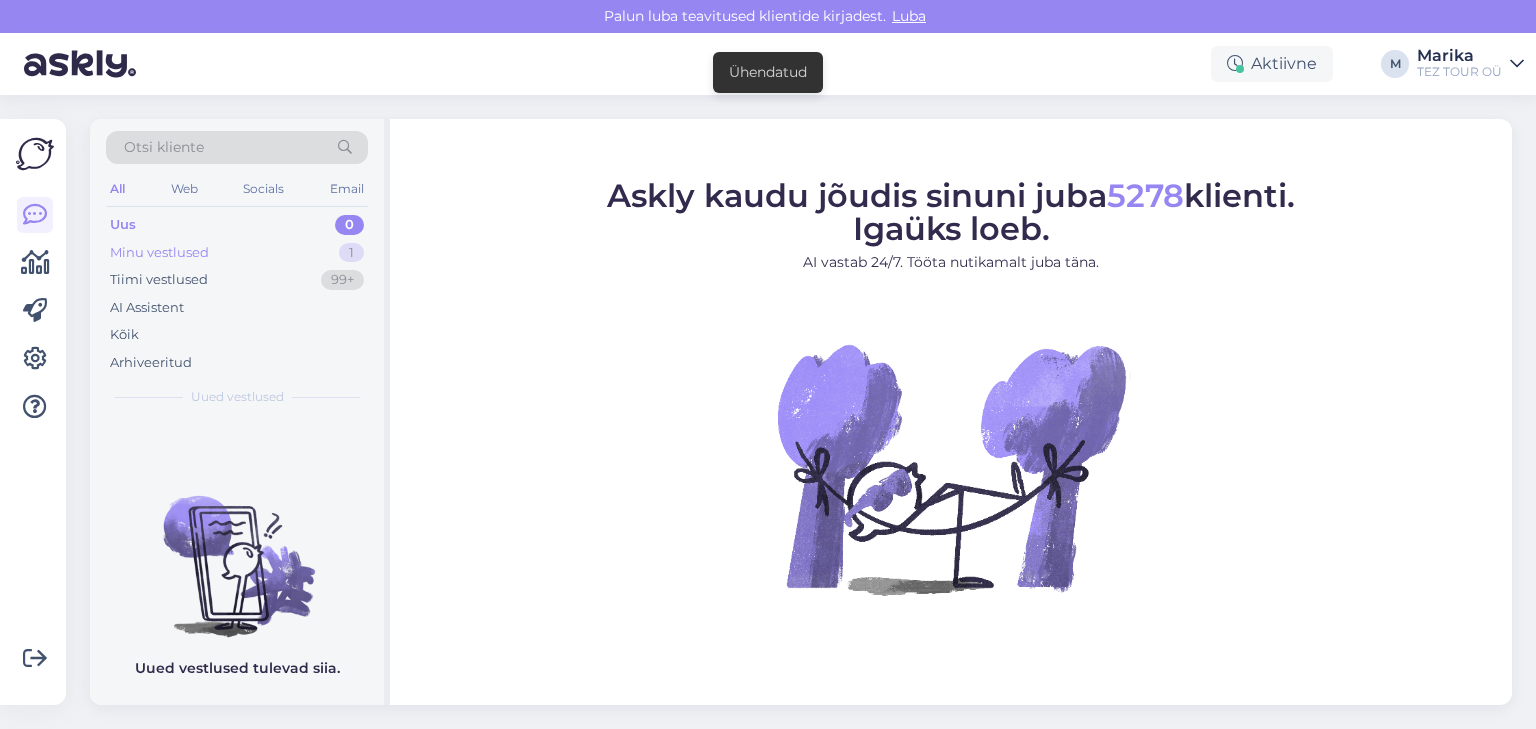 click on "Minu vestlused" at bounding box center (159, 253) 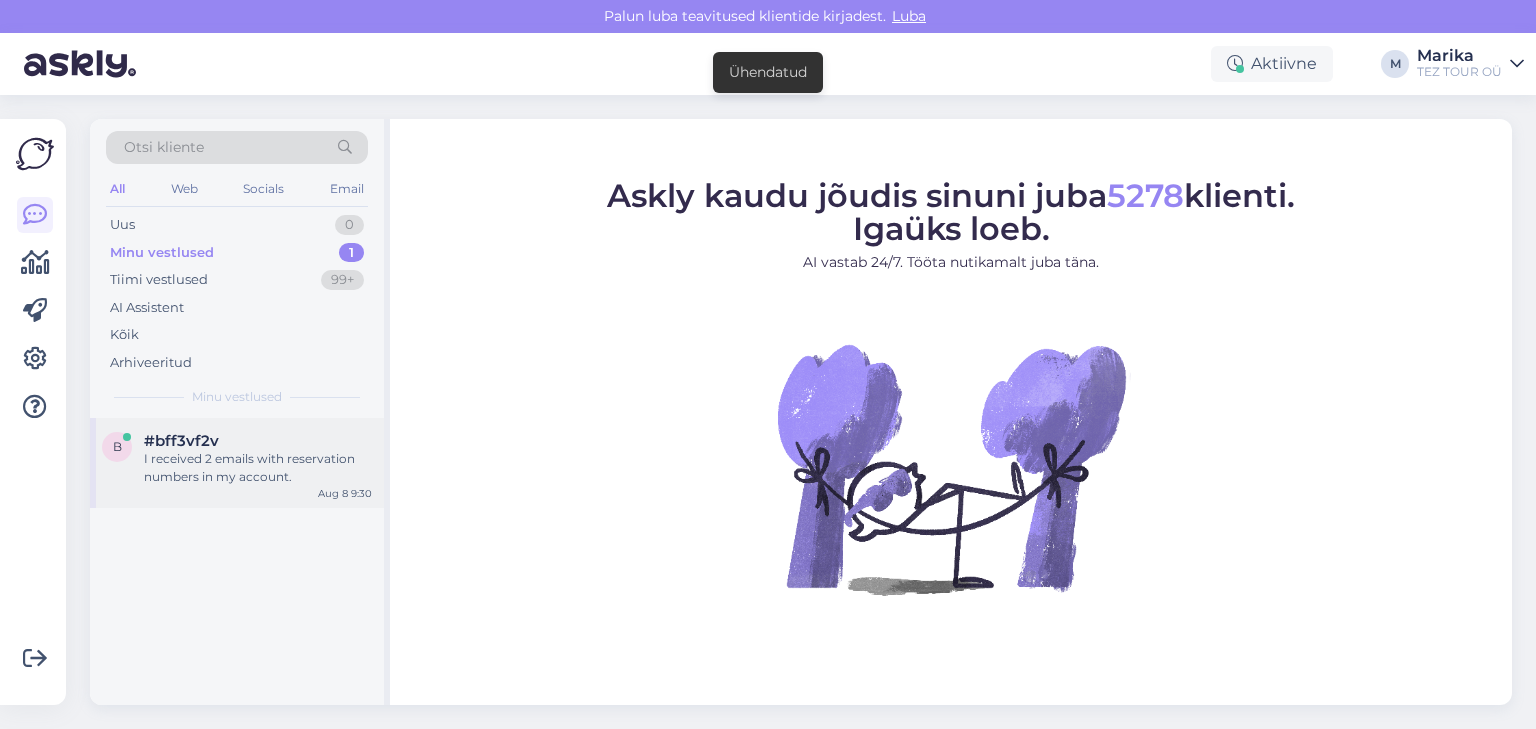 drag, startPoint x: 248, startPoint y: 476, endPoint x: 264, endPoint y: 466, distance: 18.867962 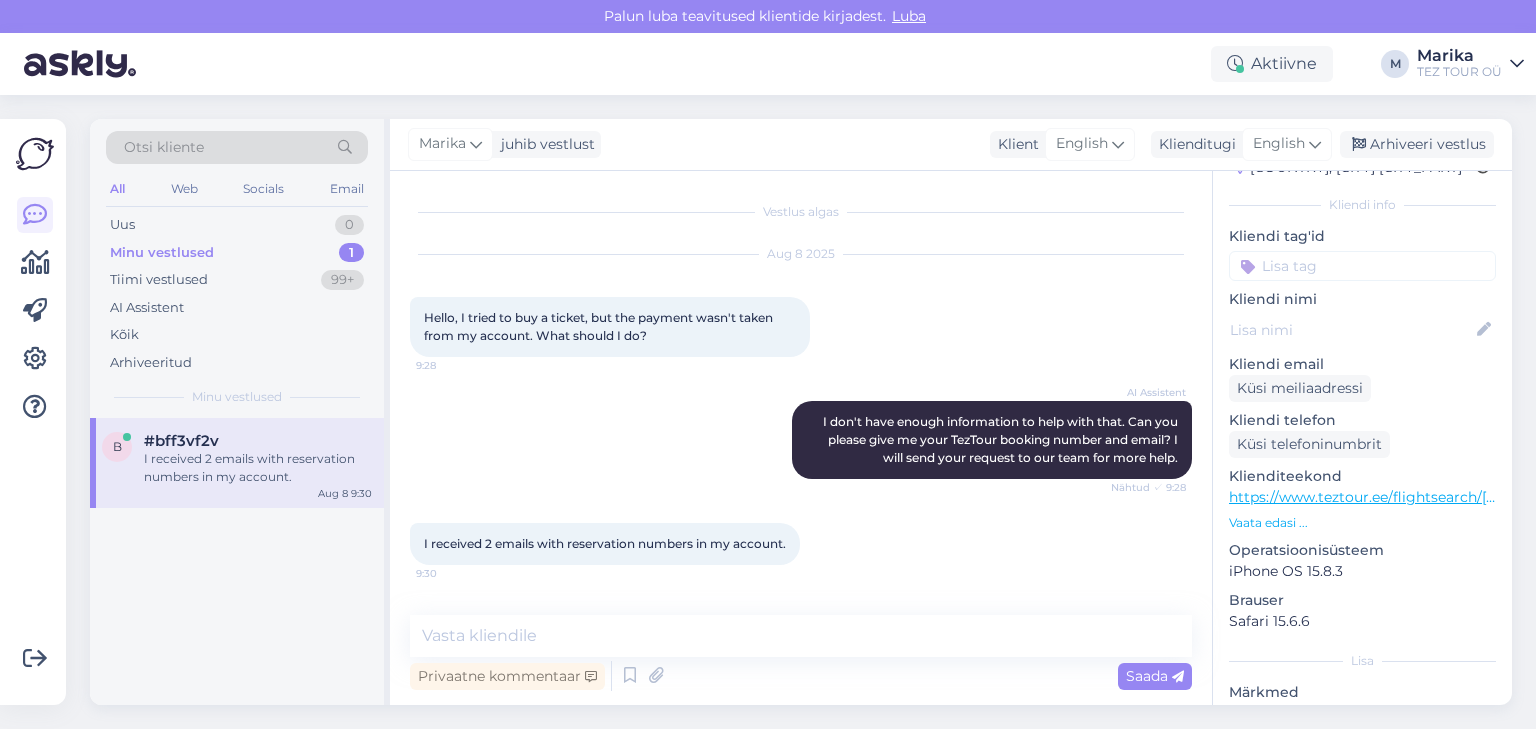 scroll, scrollTop: 0, scrollLeft: 0, axis: both 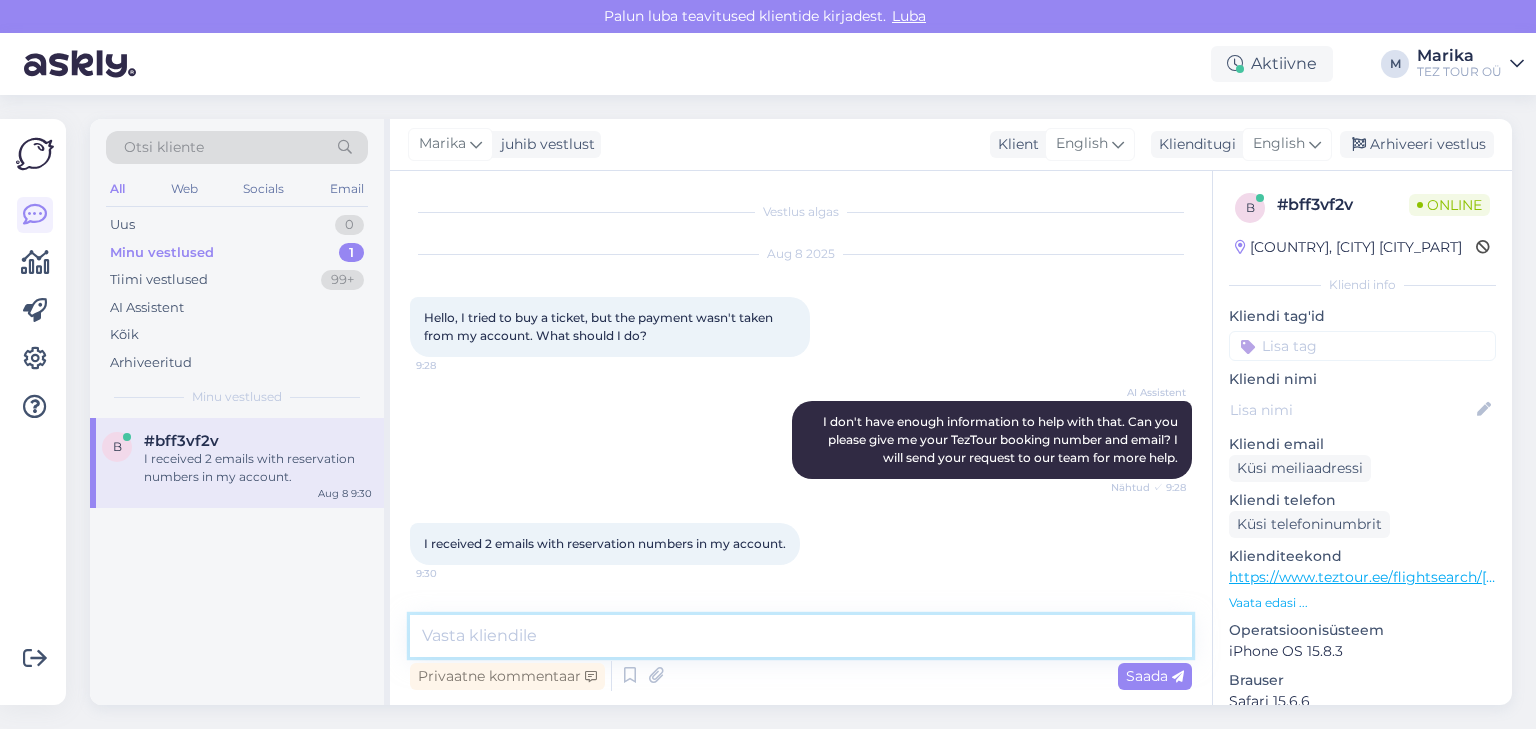 click at bounding box center [801, 636] 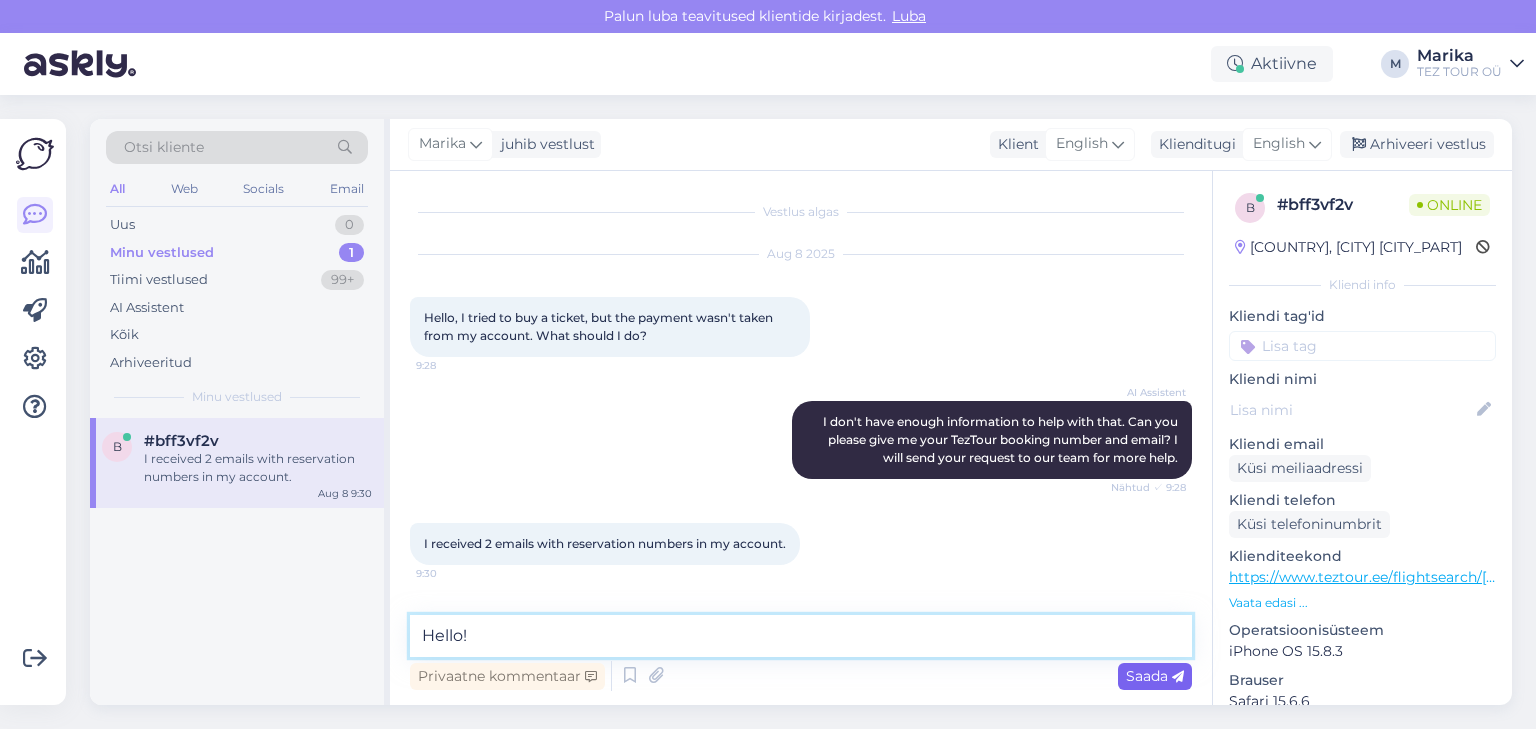 type on "Hello!" 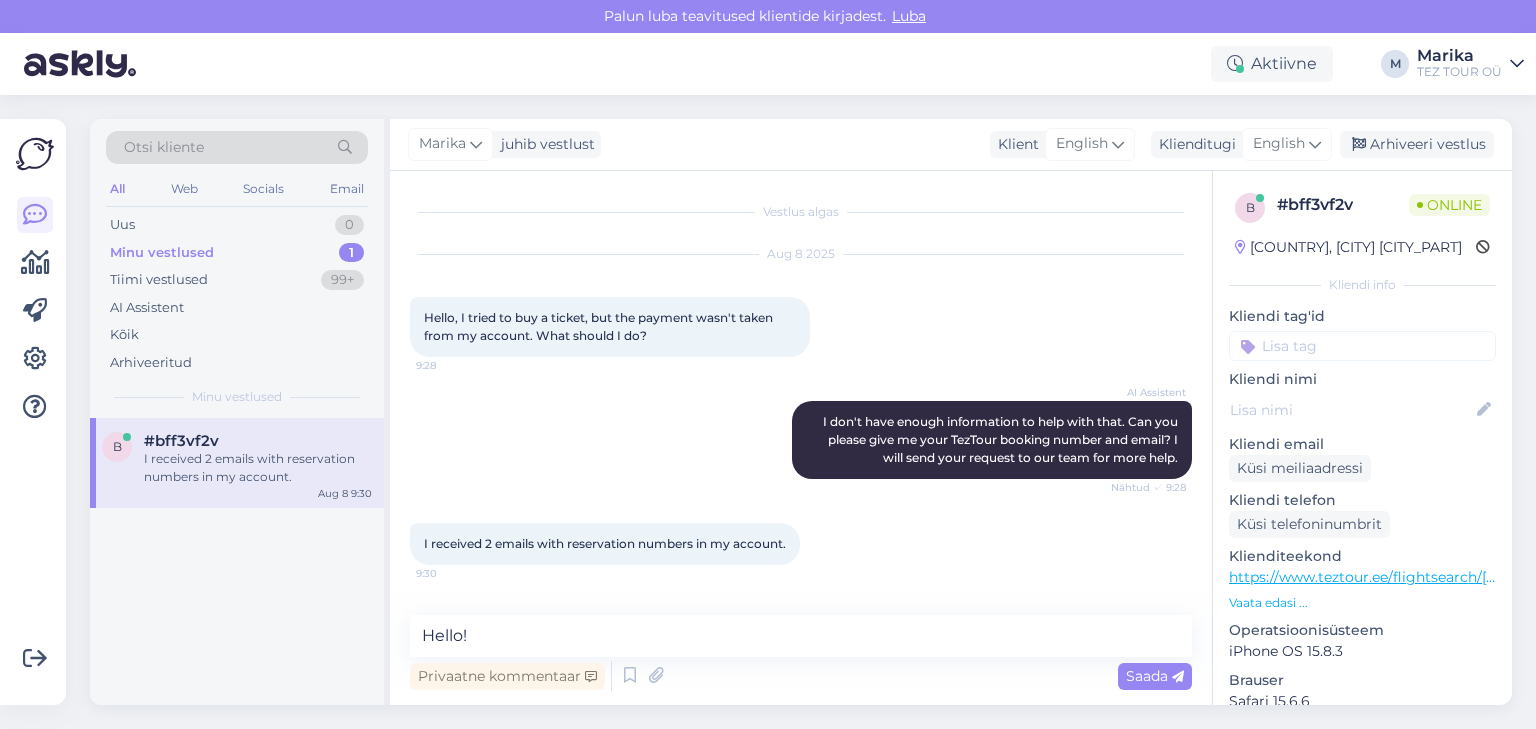 click on "Saada" at bounding box center [1155, 676] 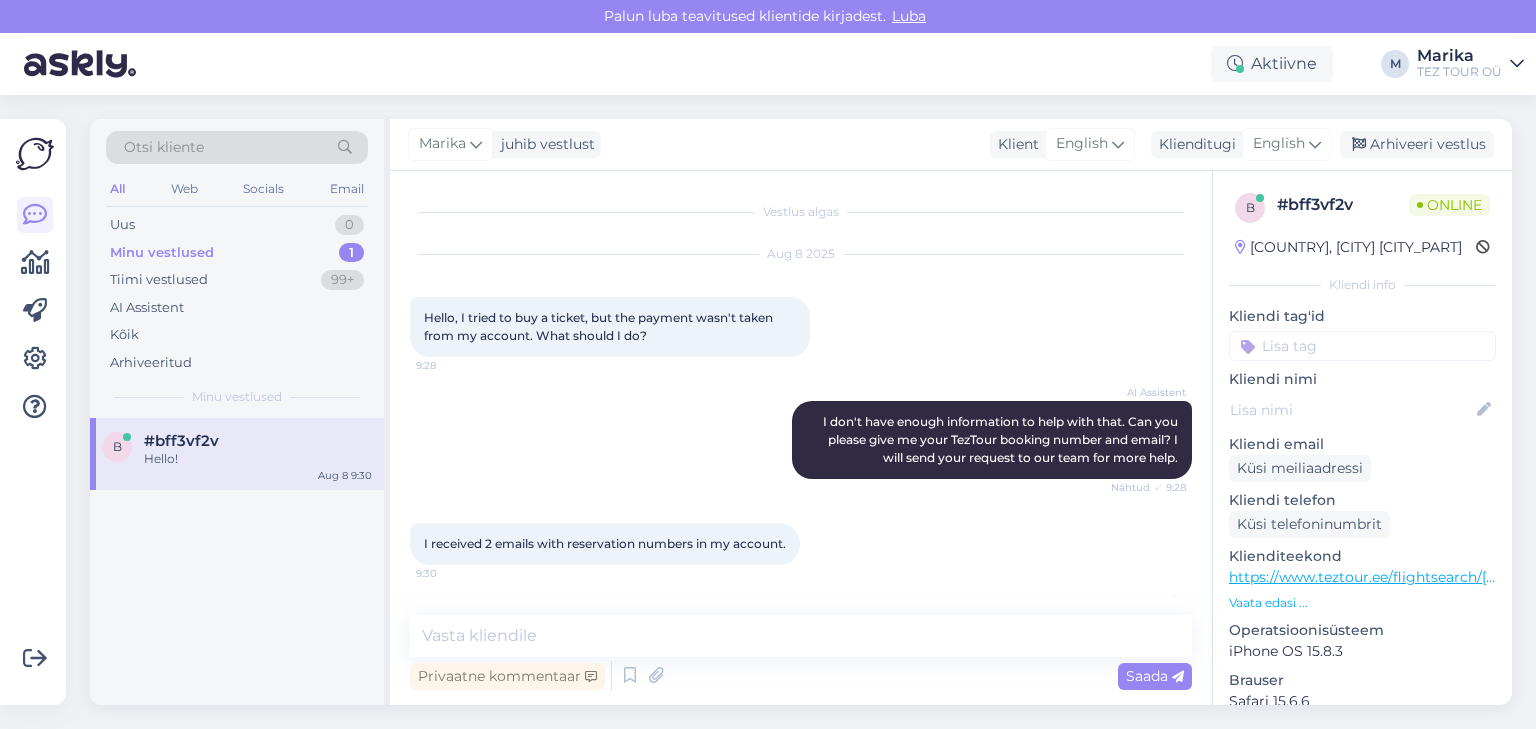 scroll, scrollTop: 76, scrollLeft: 0, axis: vertical 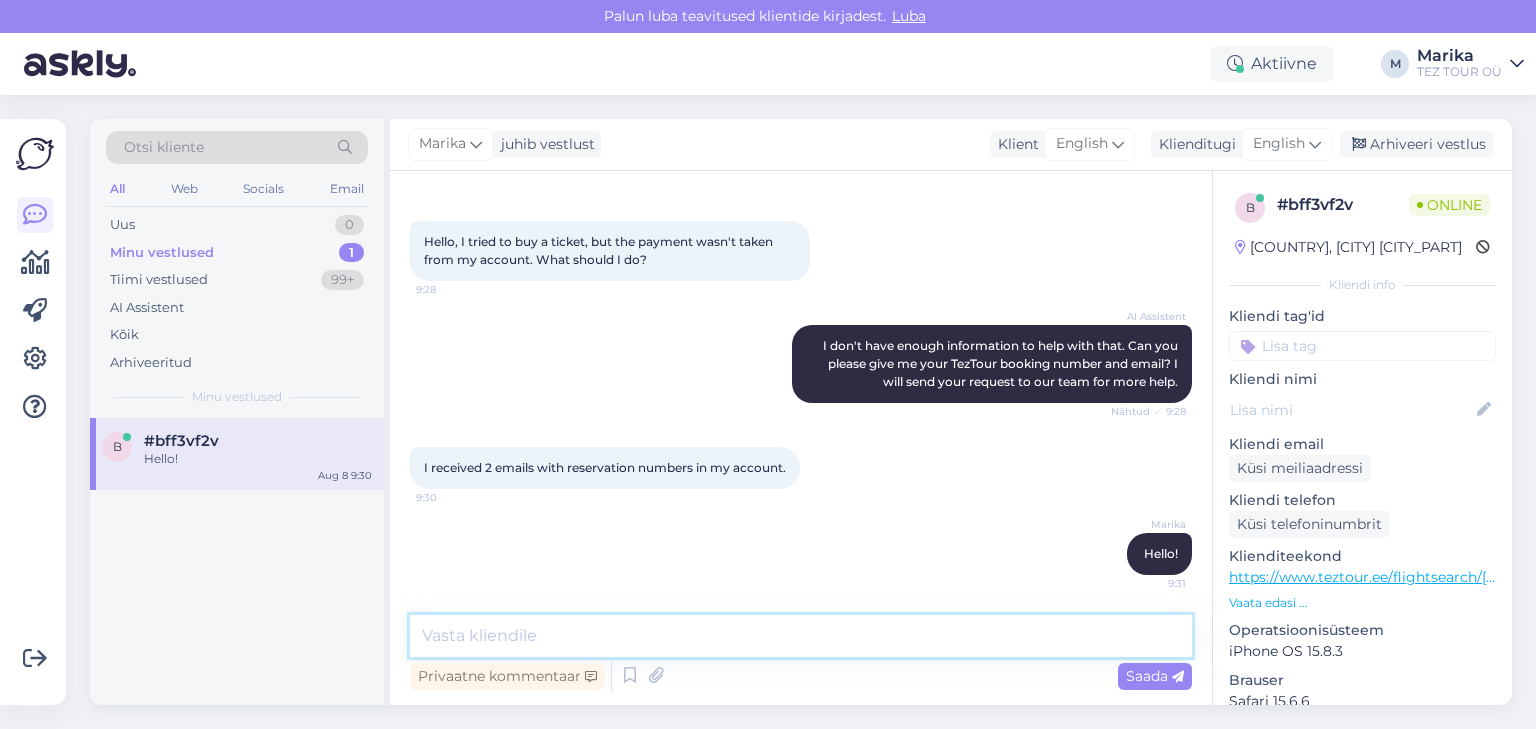 click at bounding box center [801, 636] 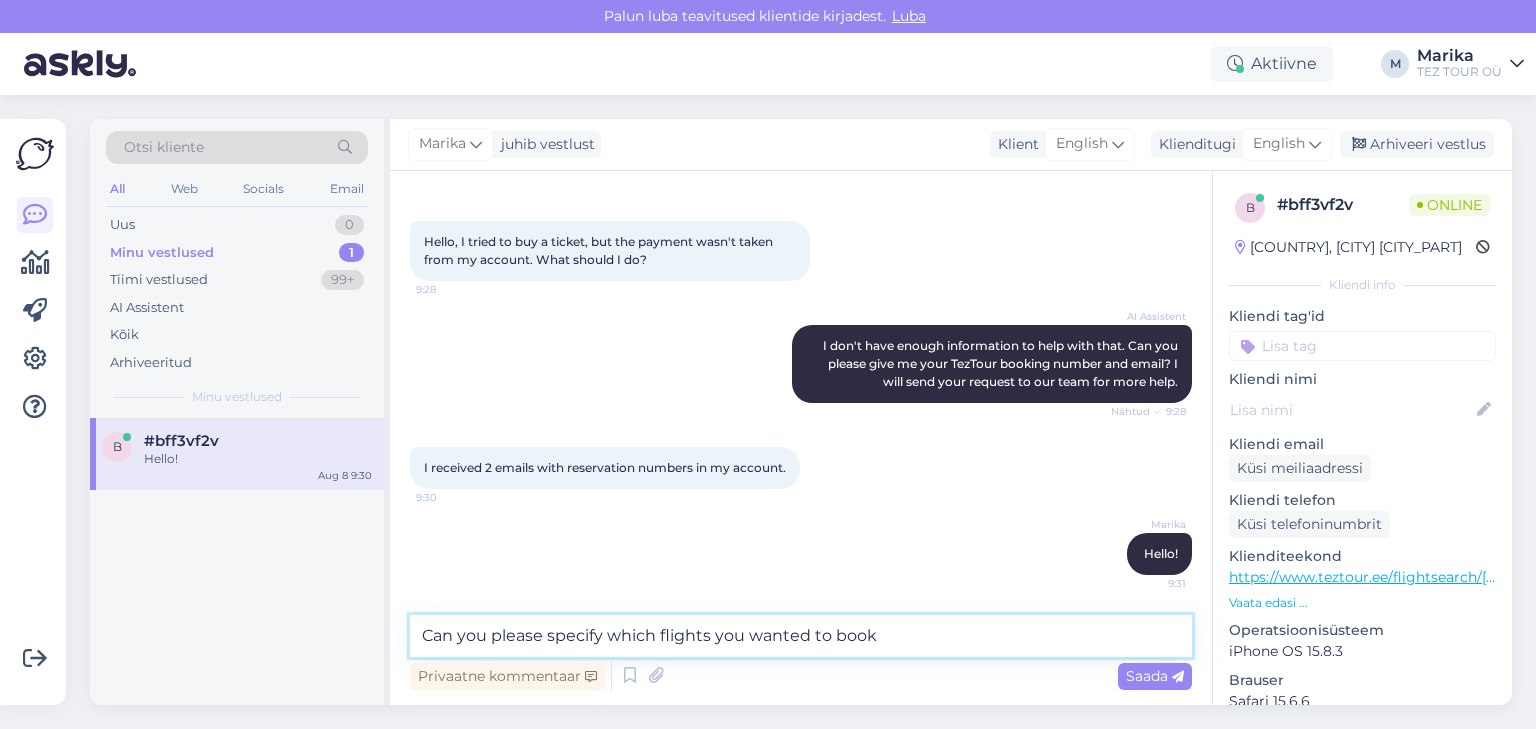 type on "Can you please specify which flights you wanted to book?" 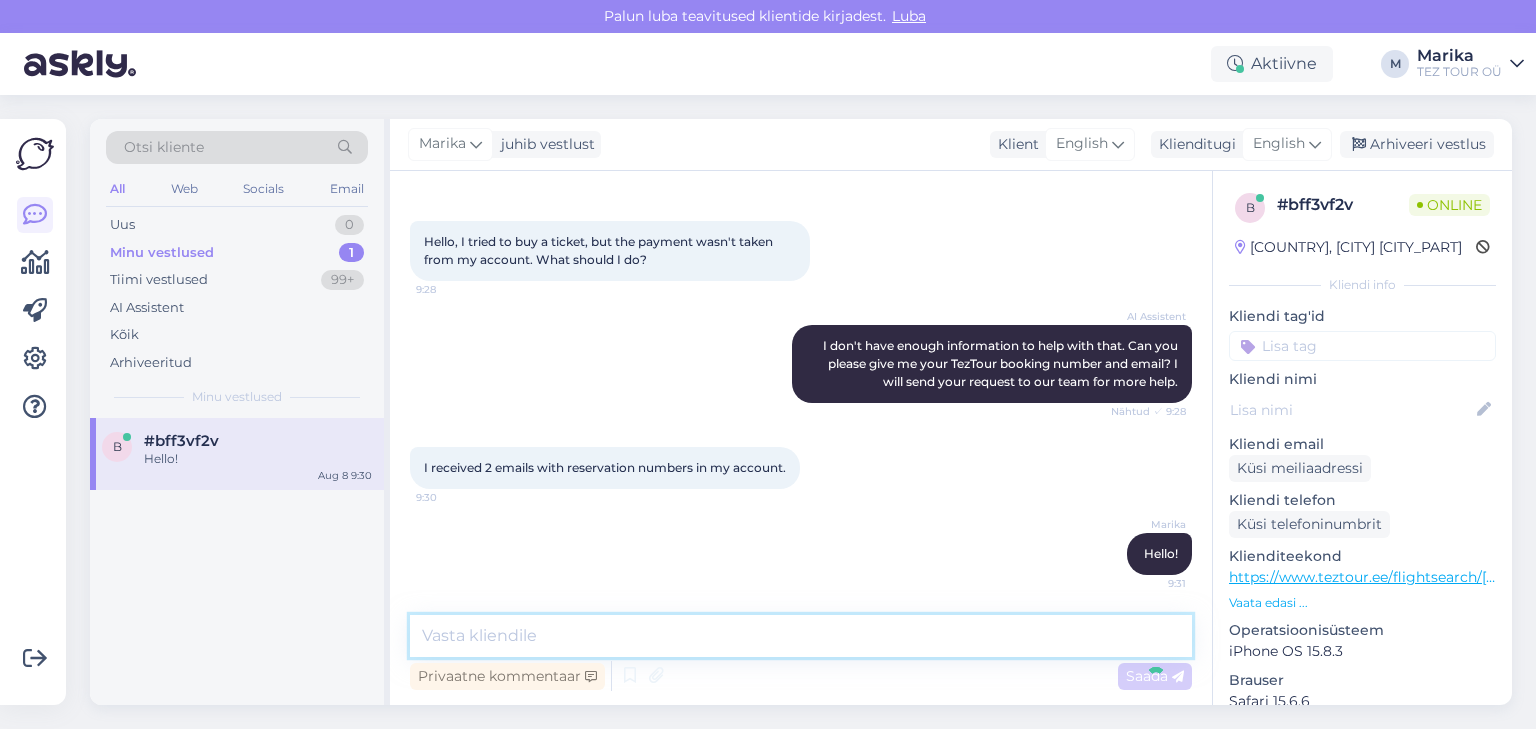 scroll, scrollTop: 162, scrollLeft: 0, axis: vertical 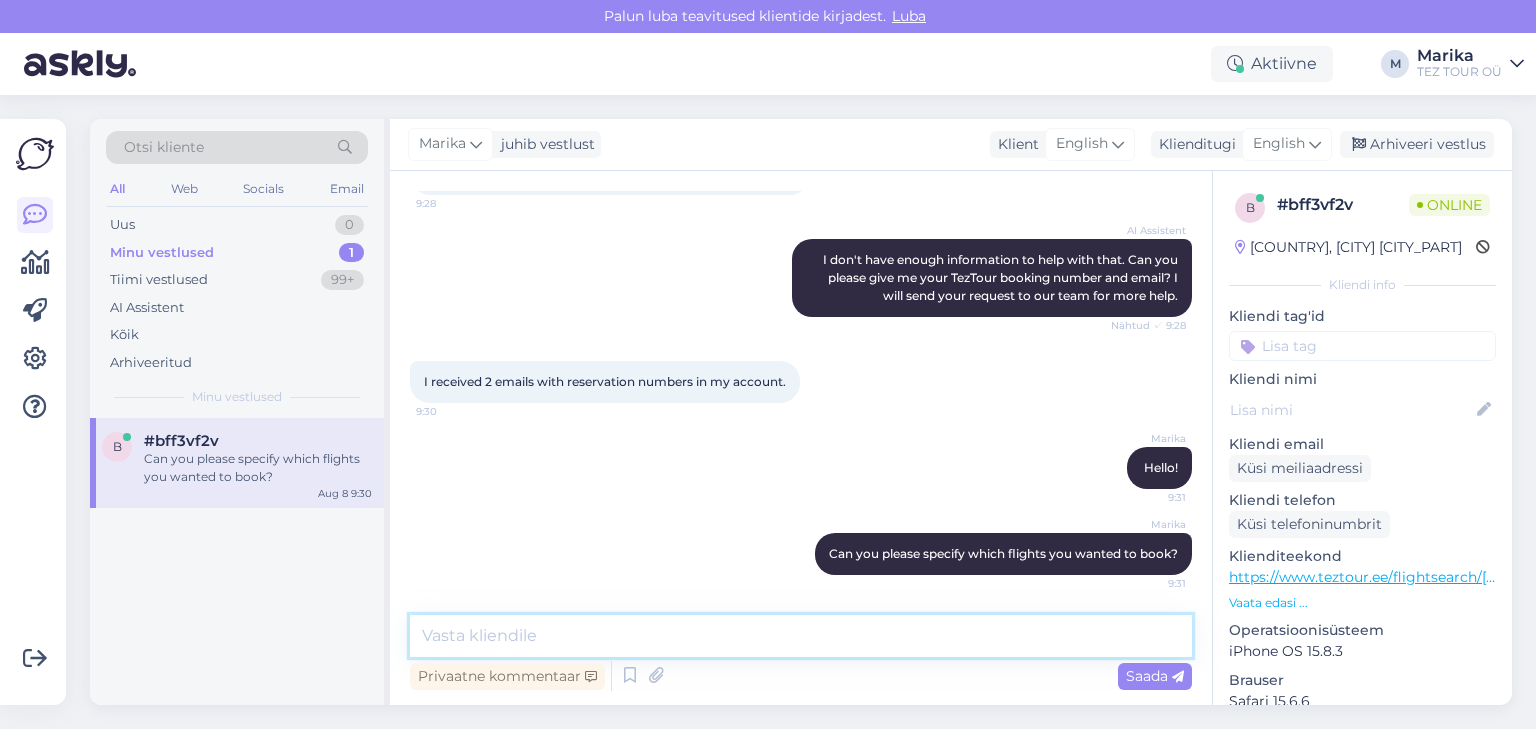 click at bounding box center [801, 636] 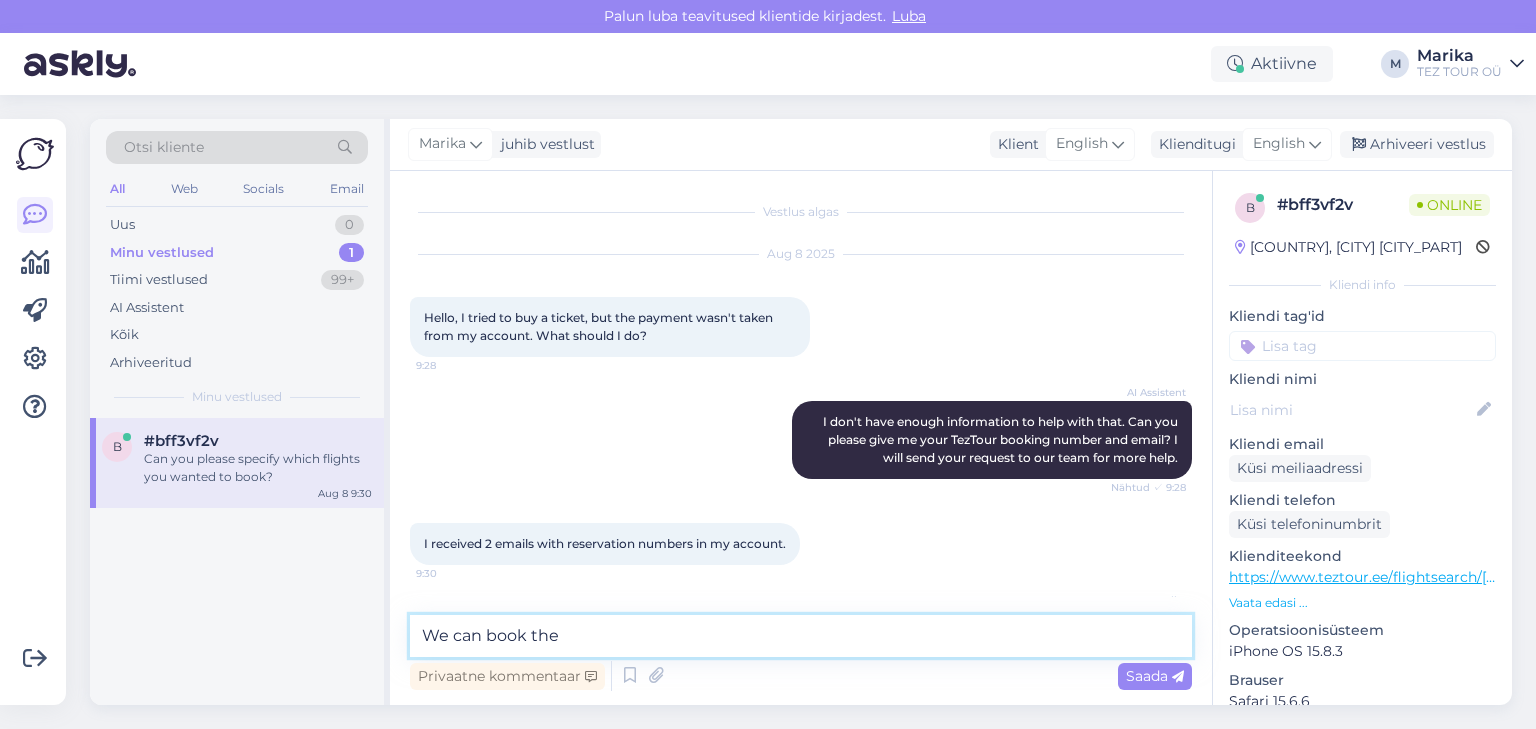 scroll, scrollTop: 162, scrollLeft: 0, axis: vertical 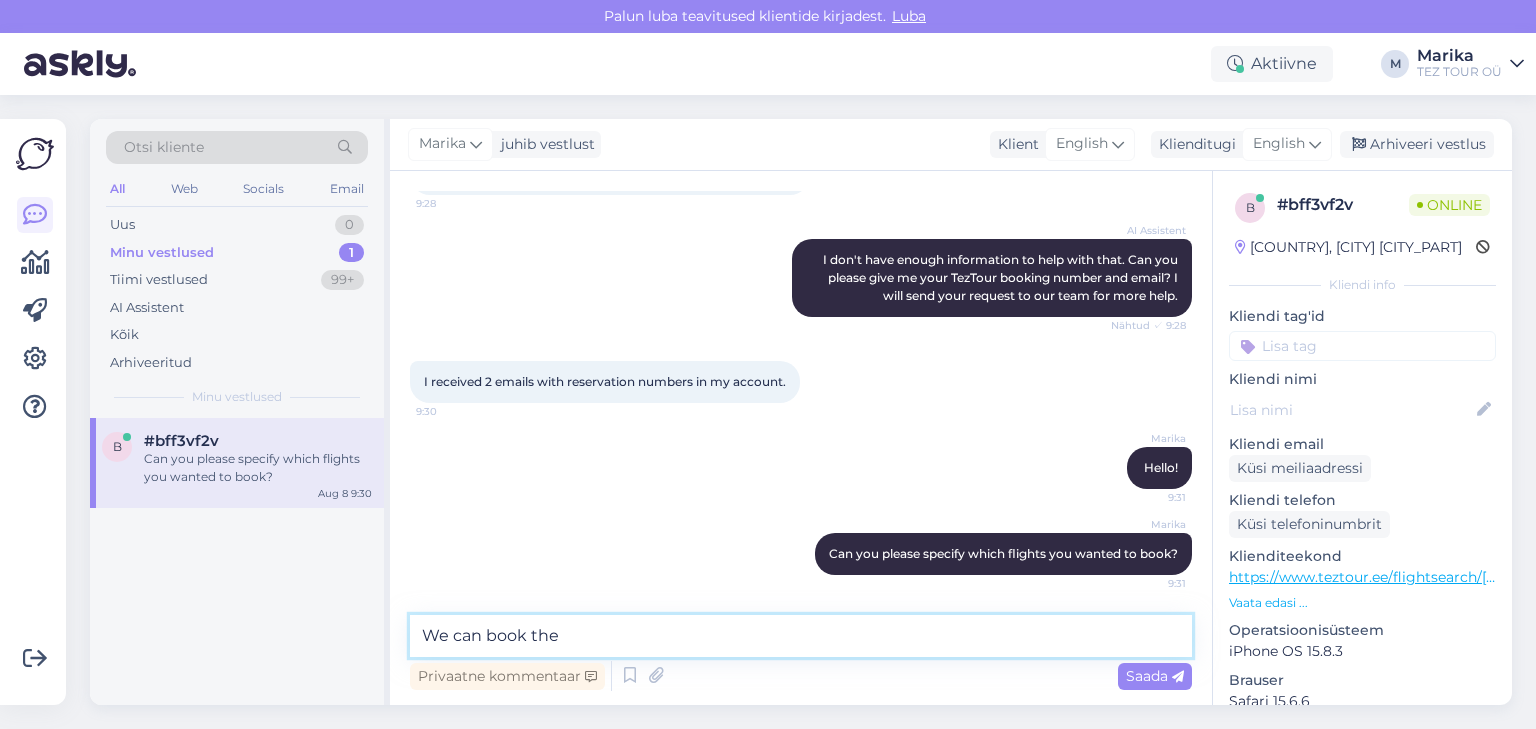 drag, startPoint x: 531, startPoint y: 638, endPoint x: 423, endPoint y: 629, distance: 108.37435 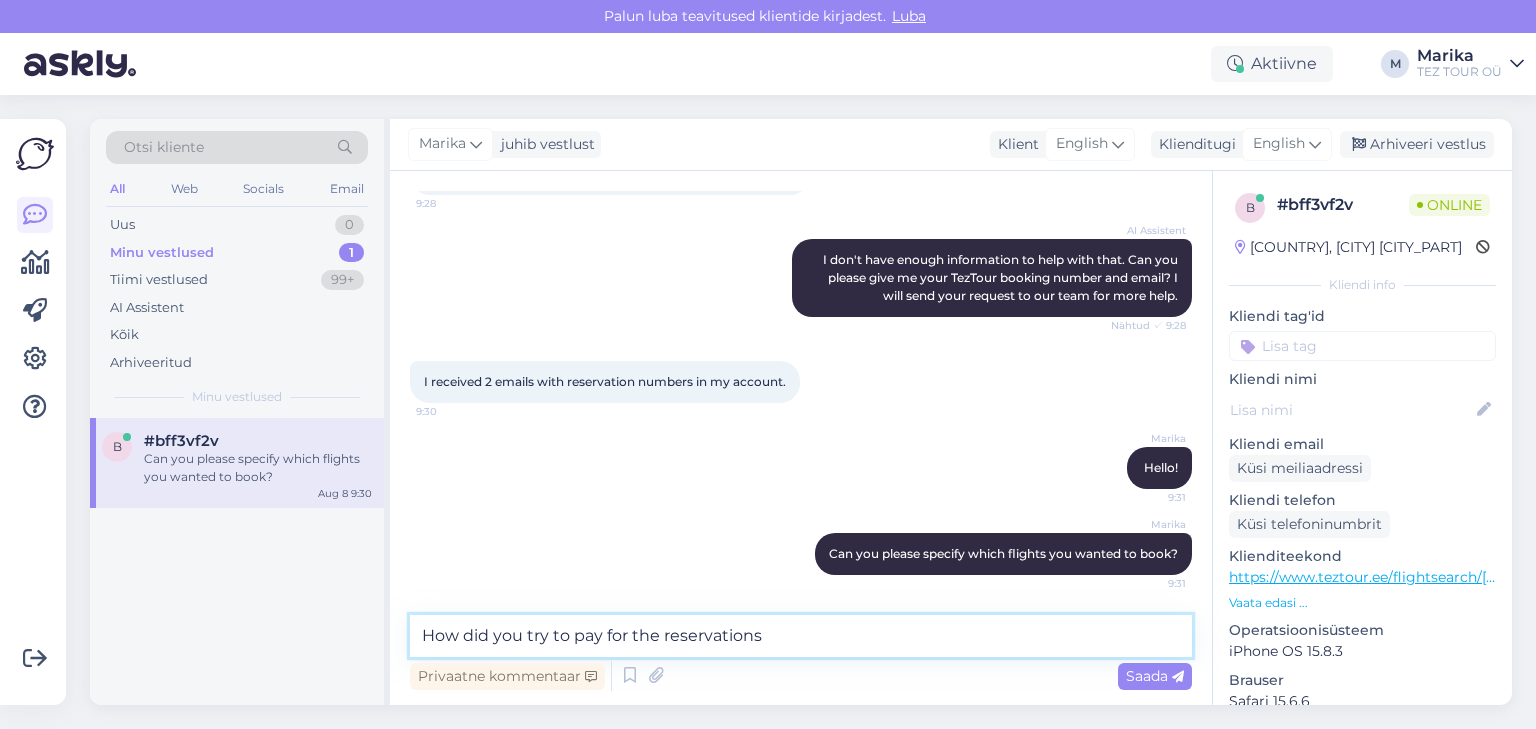 type on "How did you try to pay for the reservations?" 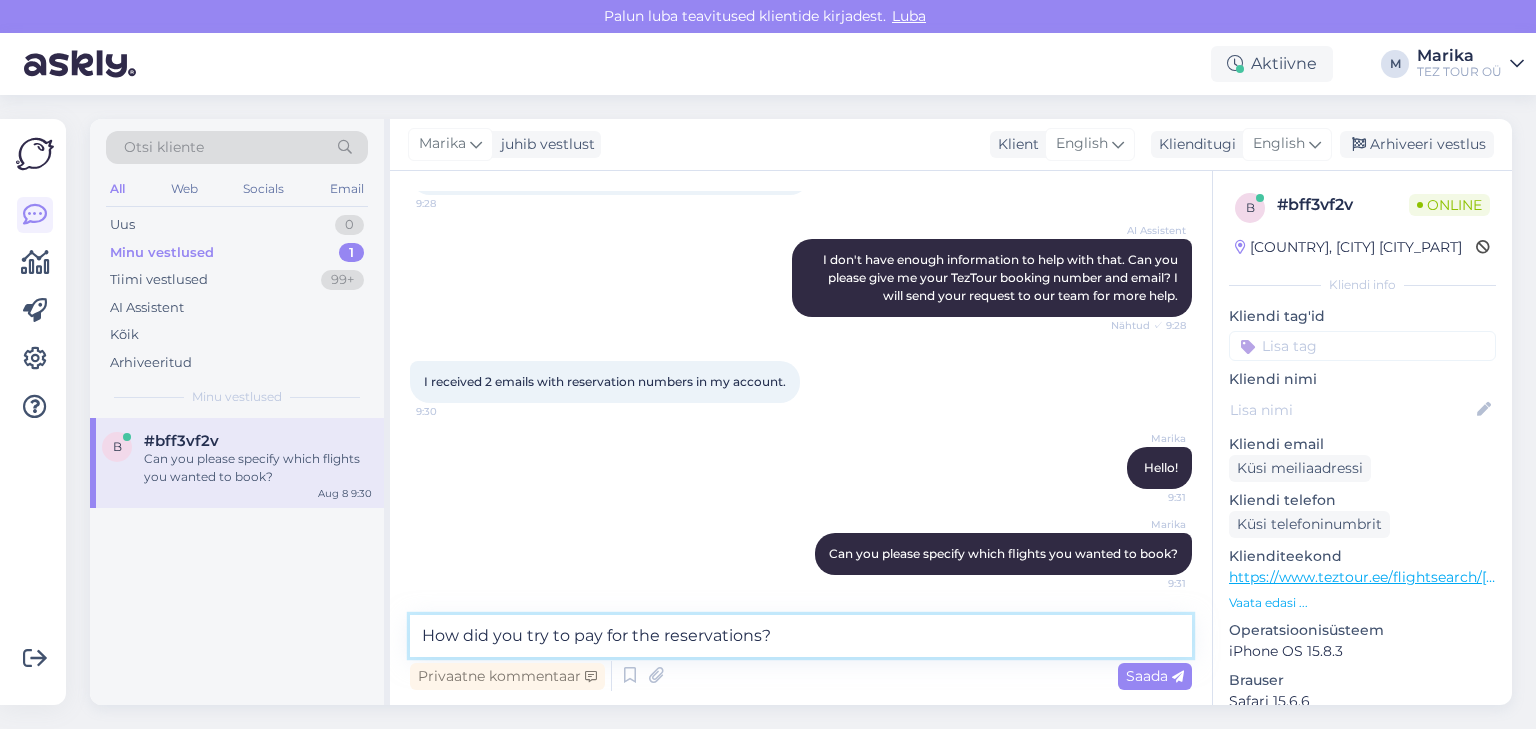 type 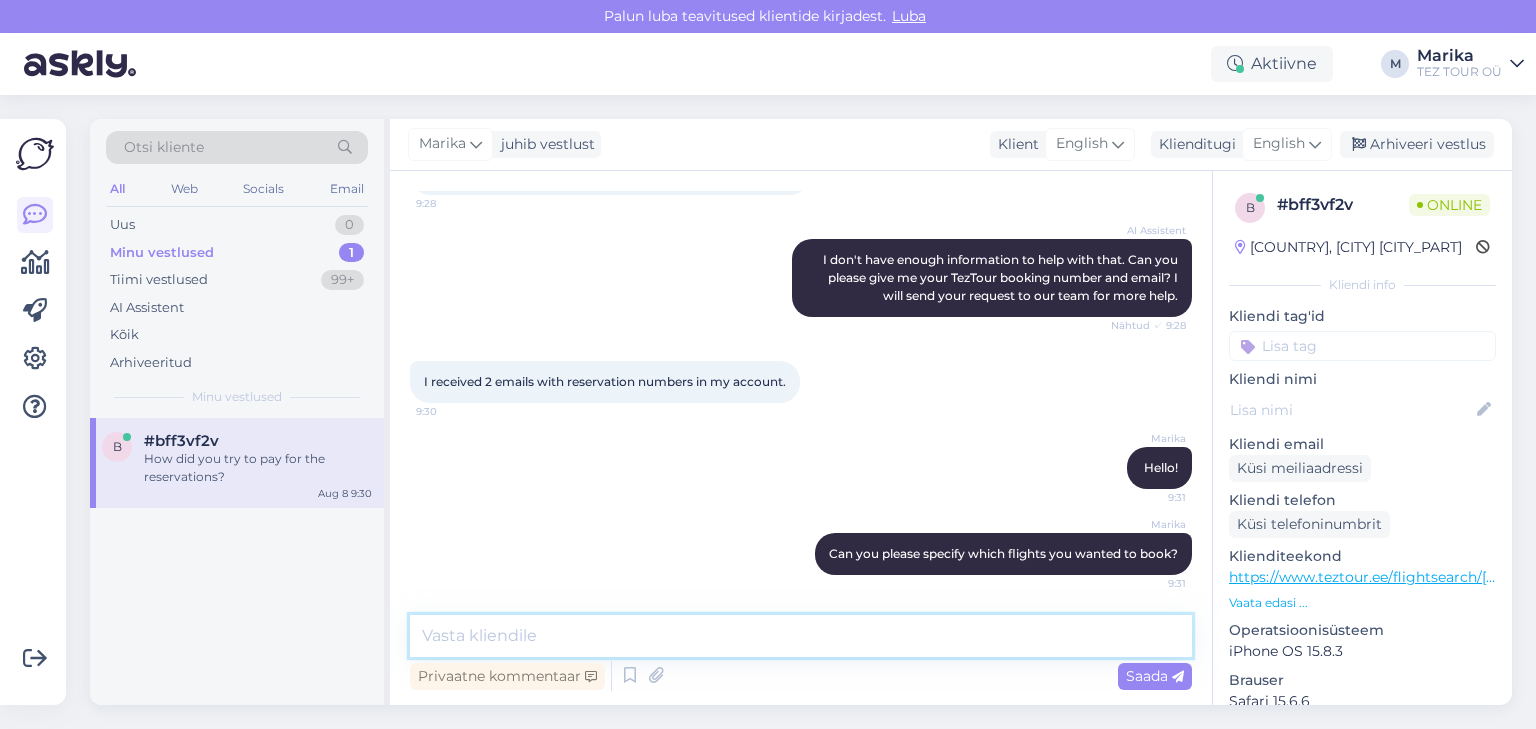 scroll, scrollTop: 248, scrollLeft: 0, axis: vertical 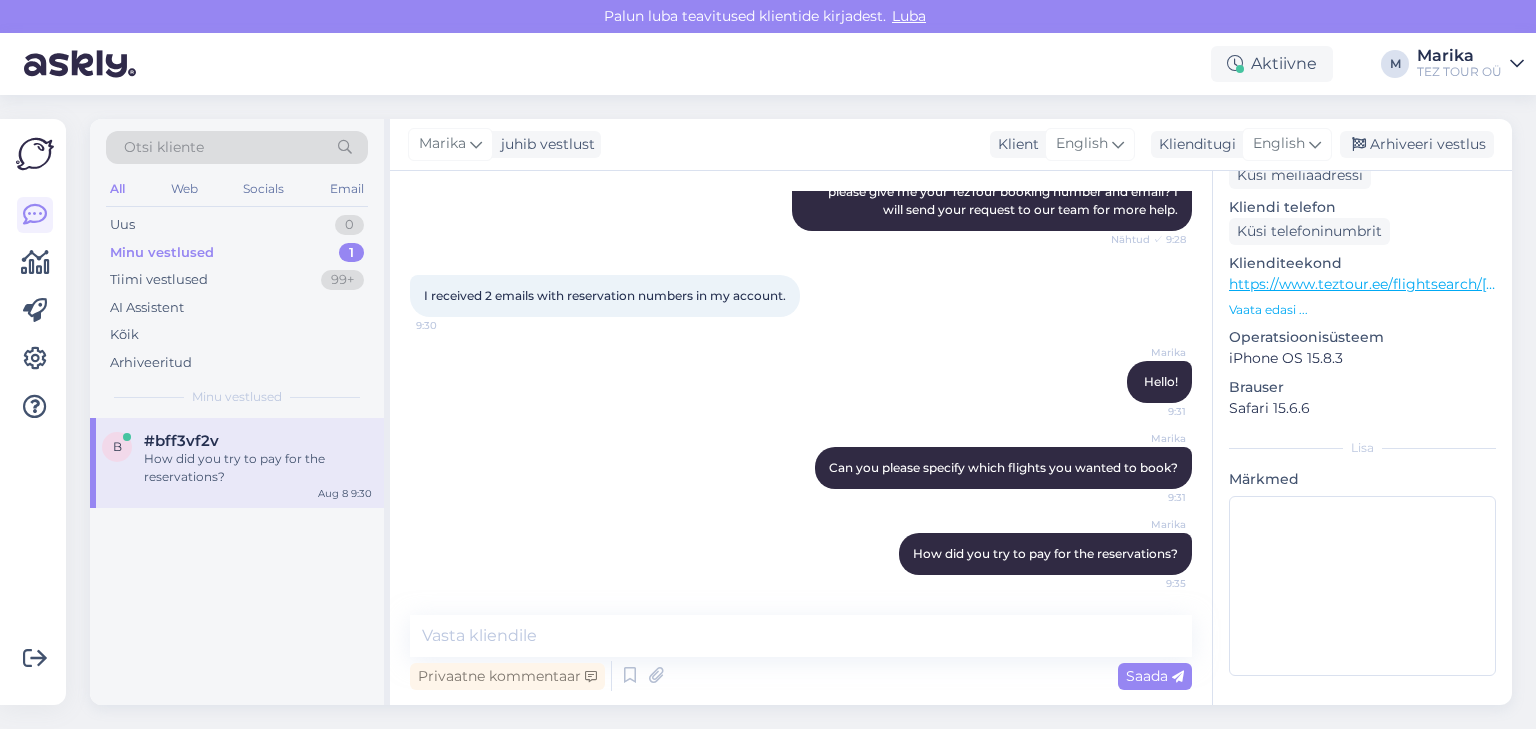 click on "https://www.teztour.ee/flightsearch/222ef9de627e0fdb4614171acbd2a47e/adults/1/route_type/OW/v/2/iataFrom/23134/iataTo/19394/from_date/2025.08m/flightType/economy/searchMethodId/3.et.html" at bounding box center (1928, 284) 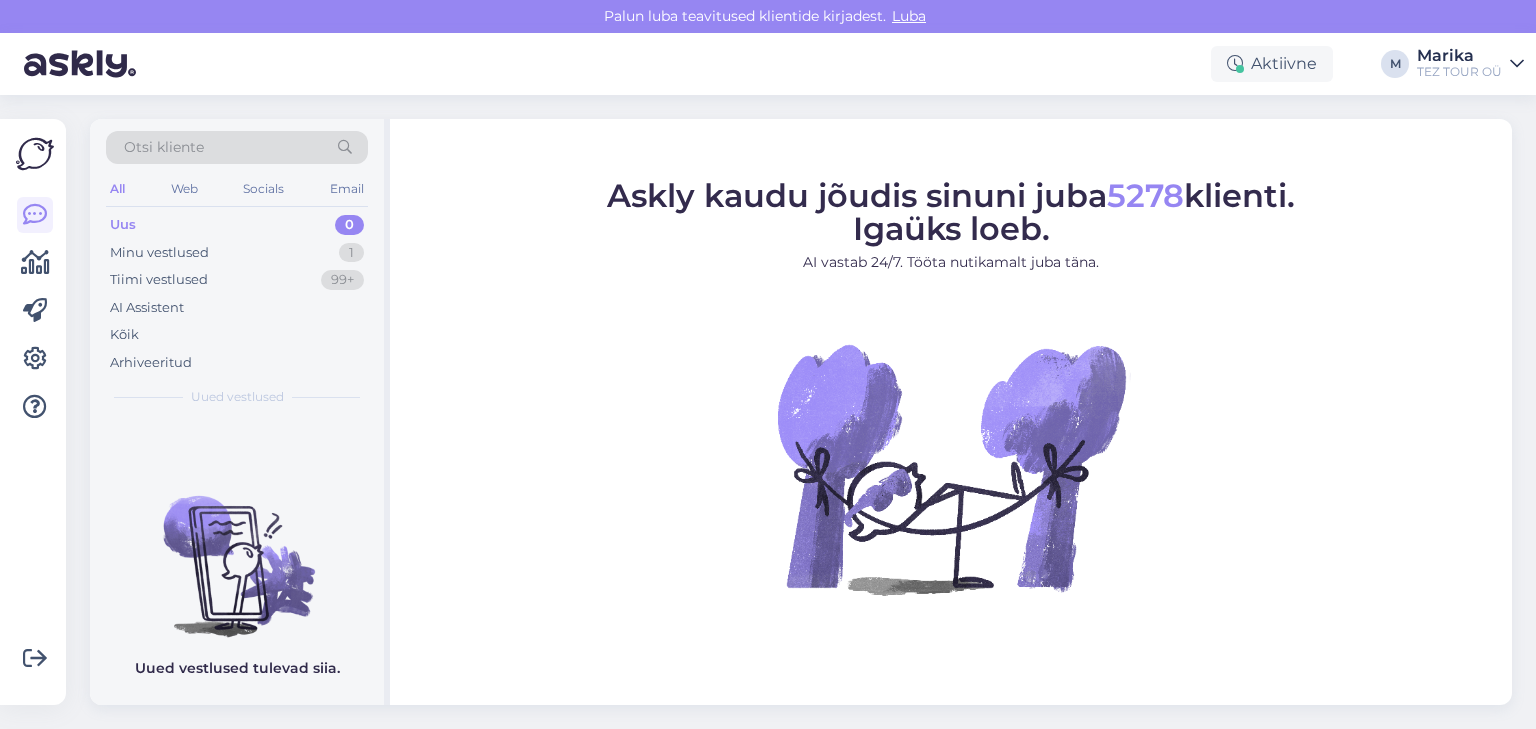 scroll, scrollTop: 0, scrollLeft: 0, axis: both 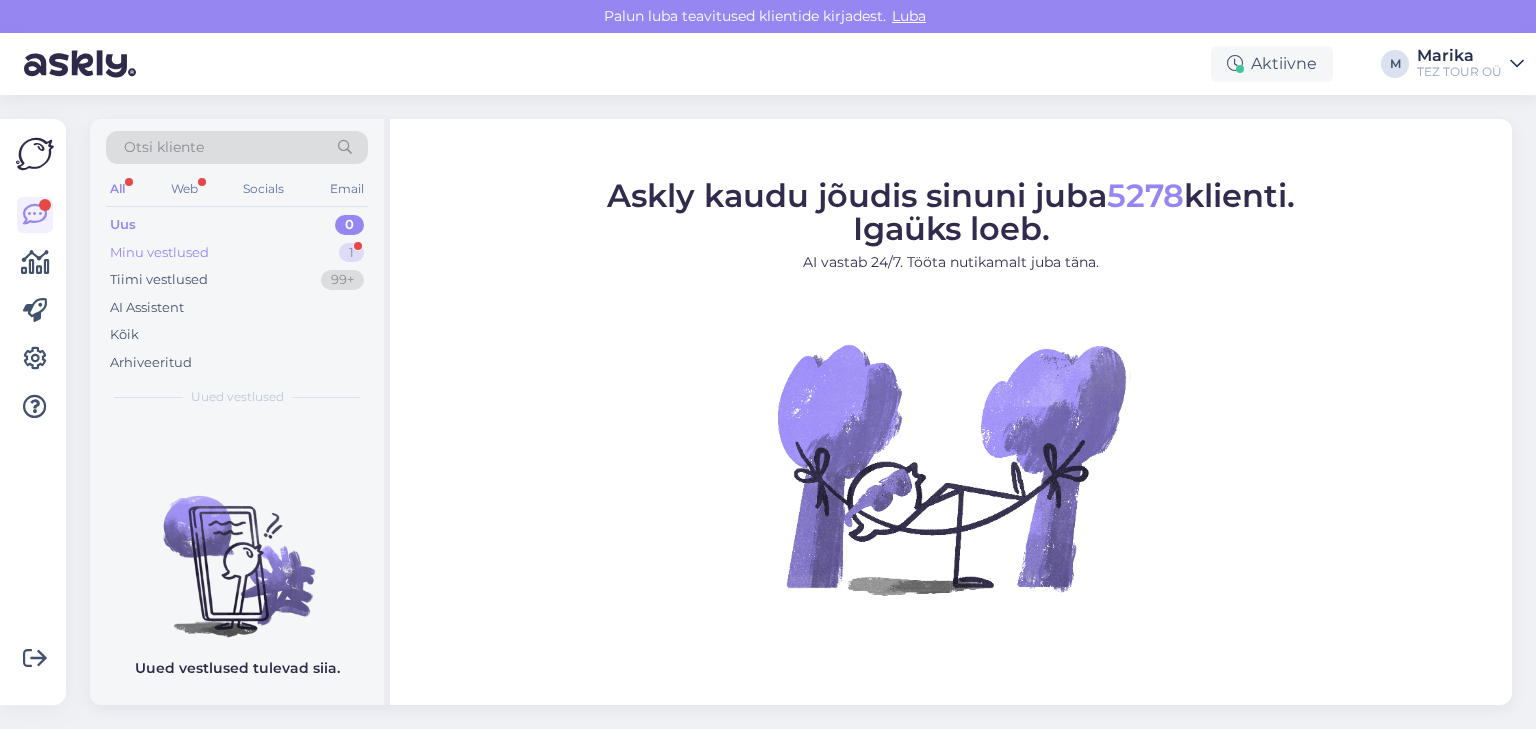 click on "Minu vestlused 1" at bounding box center (237, 253) 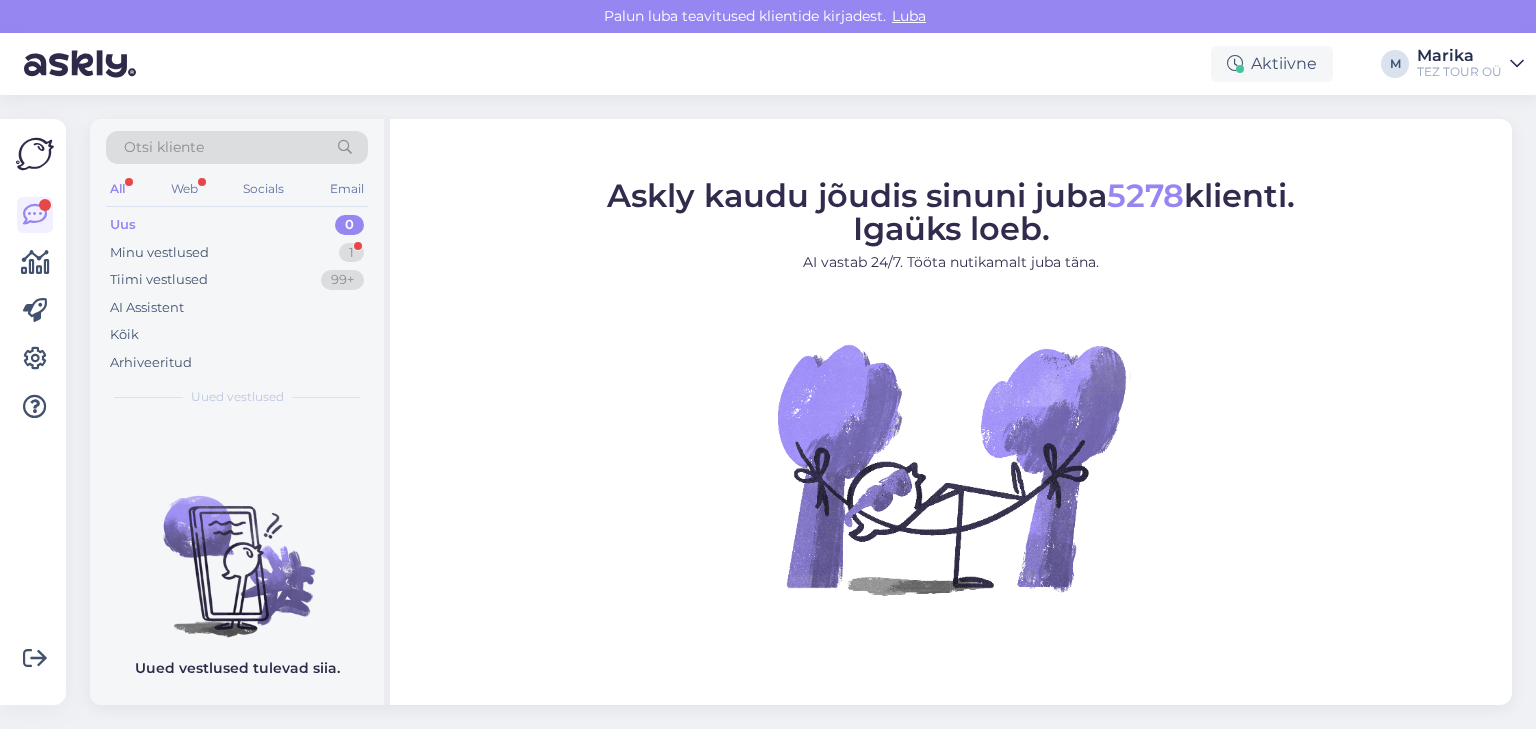 scroll, scrollTop: 0, scrollLeft: 0, axis: both 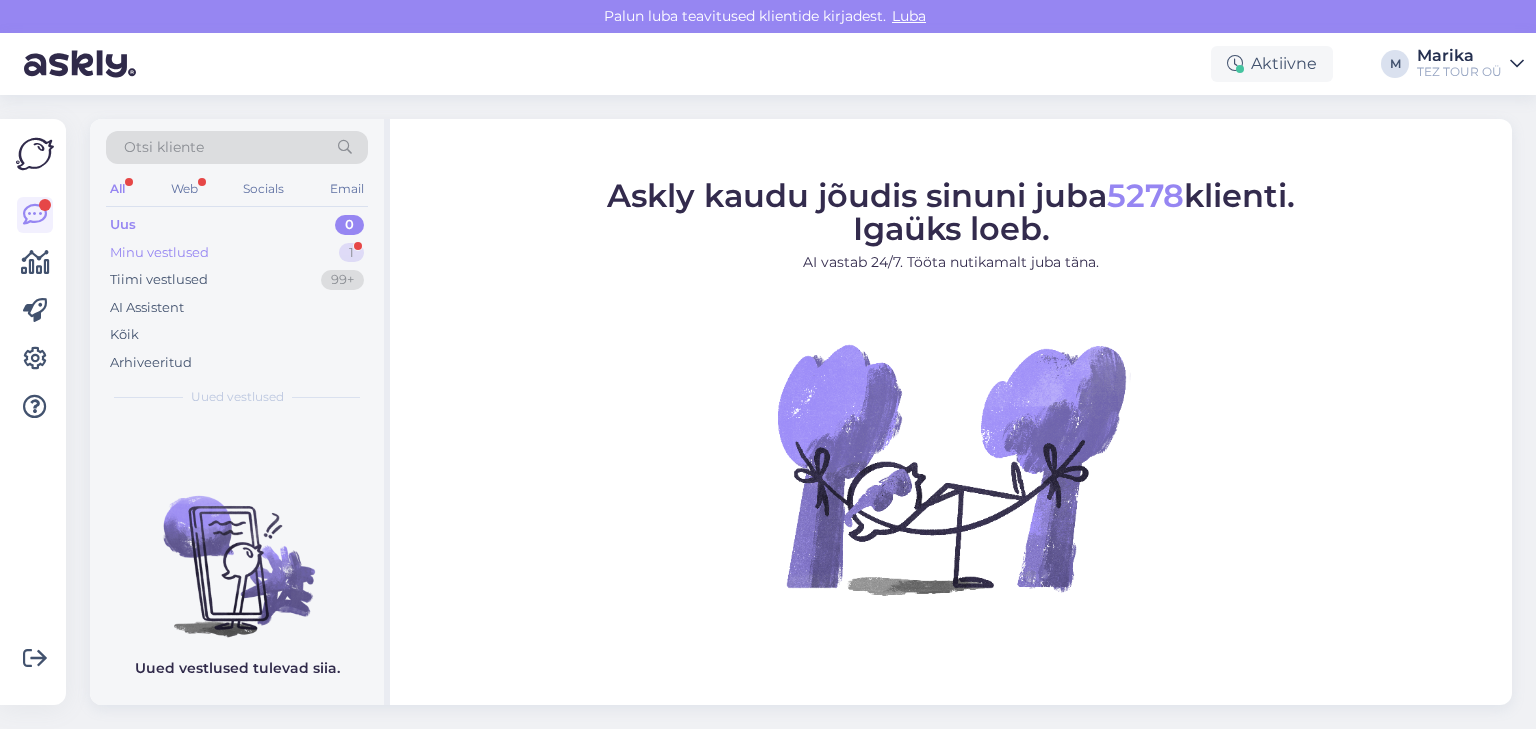 click on "Minu vestlused" at bounding box center [159, 253] 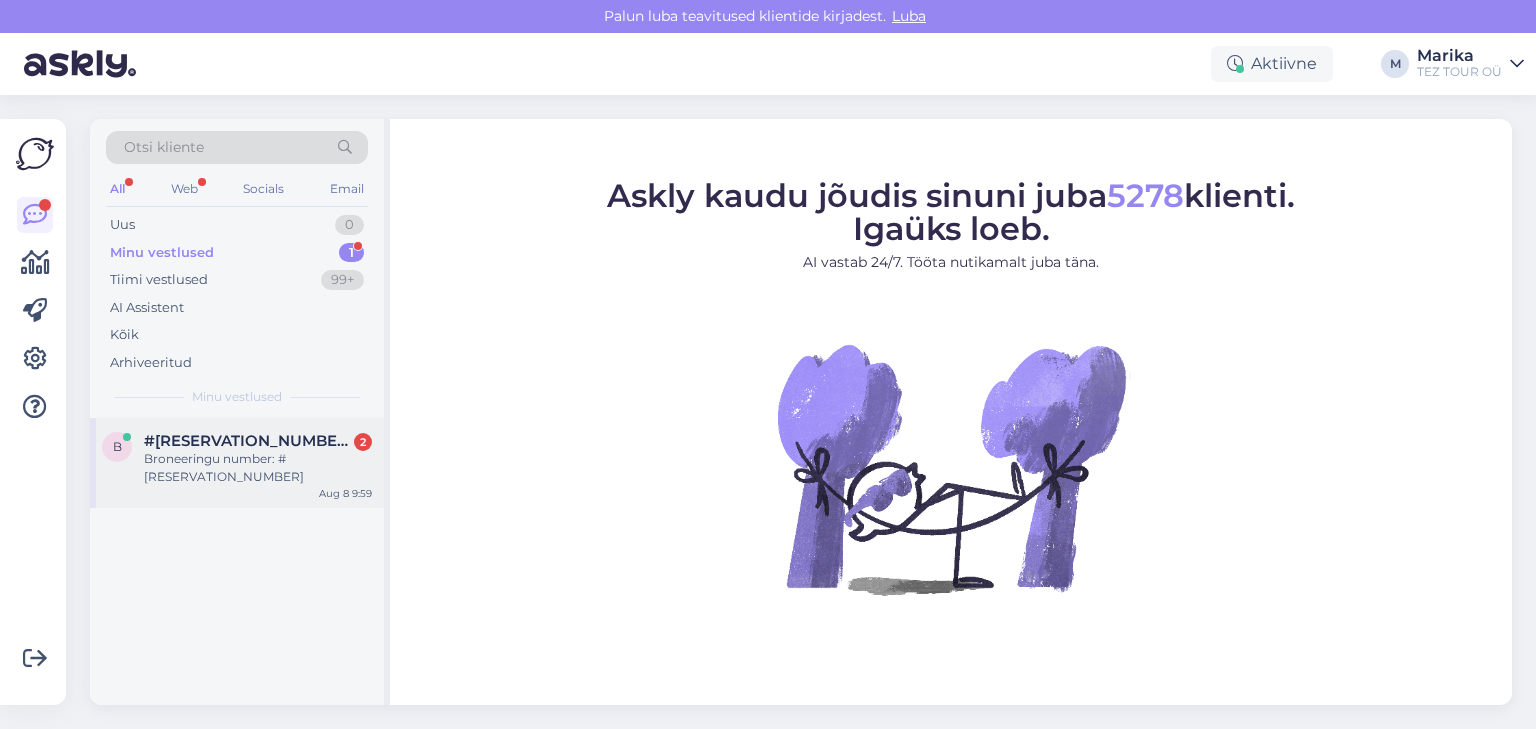 click on "#bff3vf2v 2" at bounding box center [258, 441] 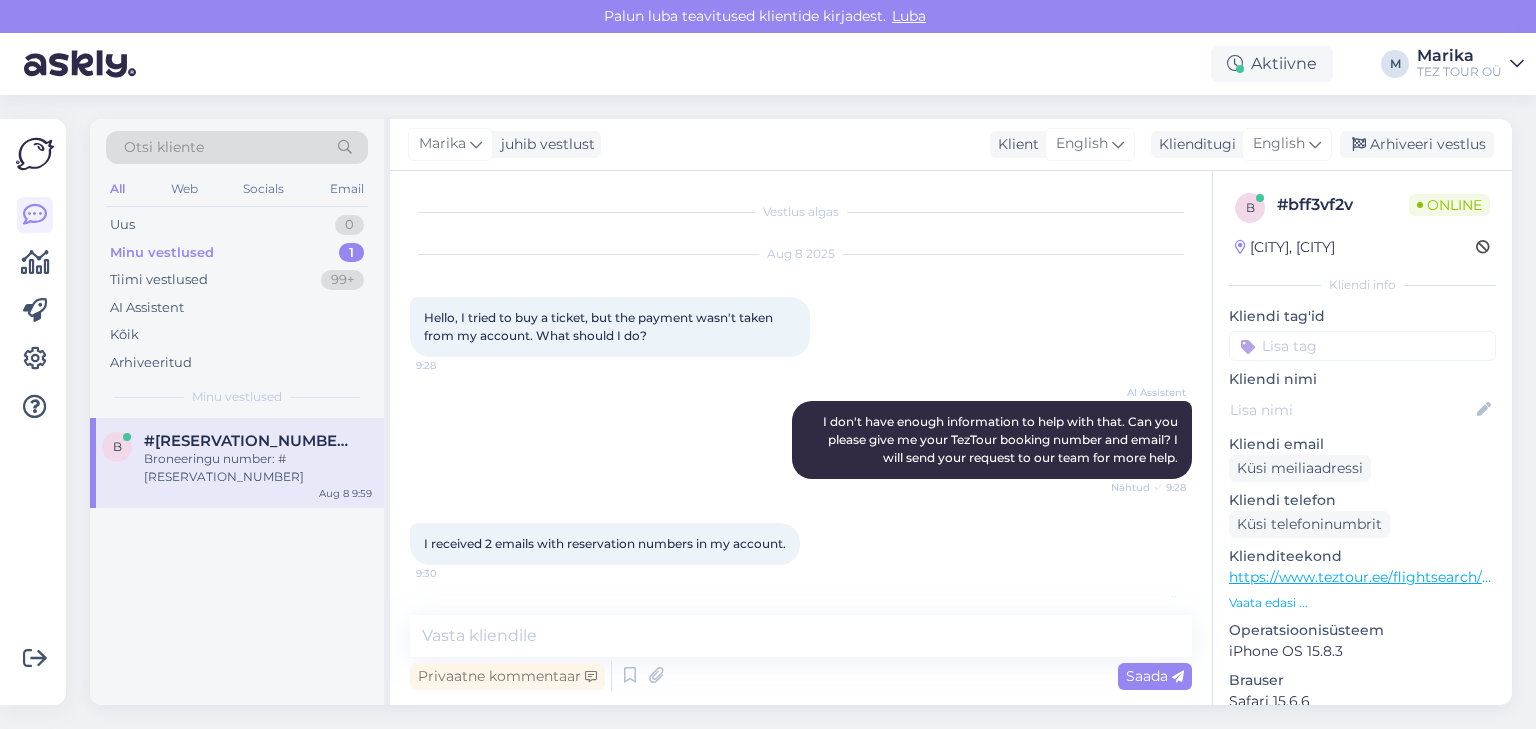 scroll, scrollTop: 420, scrollLeft: 0, axis: vertical 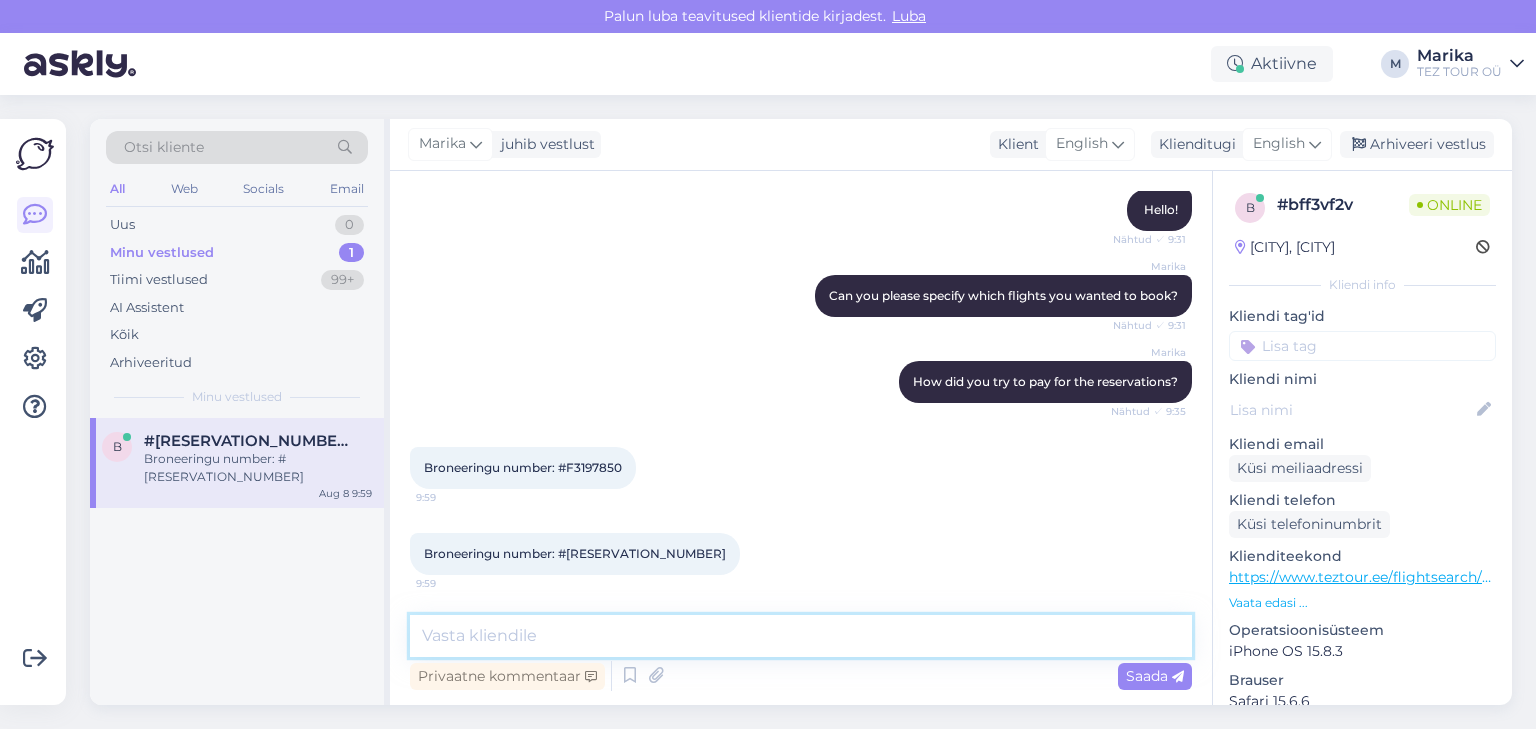 click at bounding box center (801, 636) 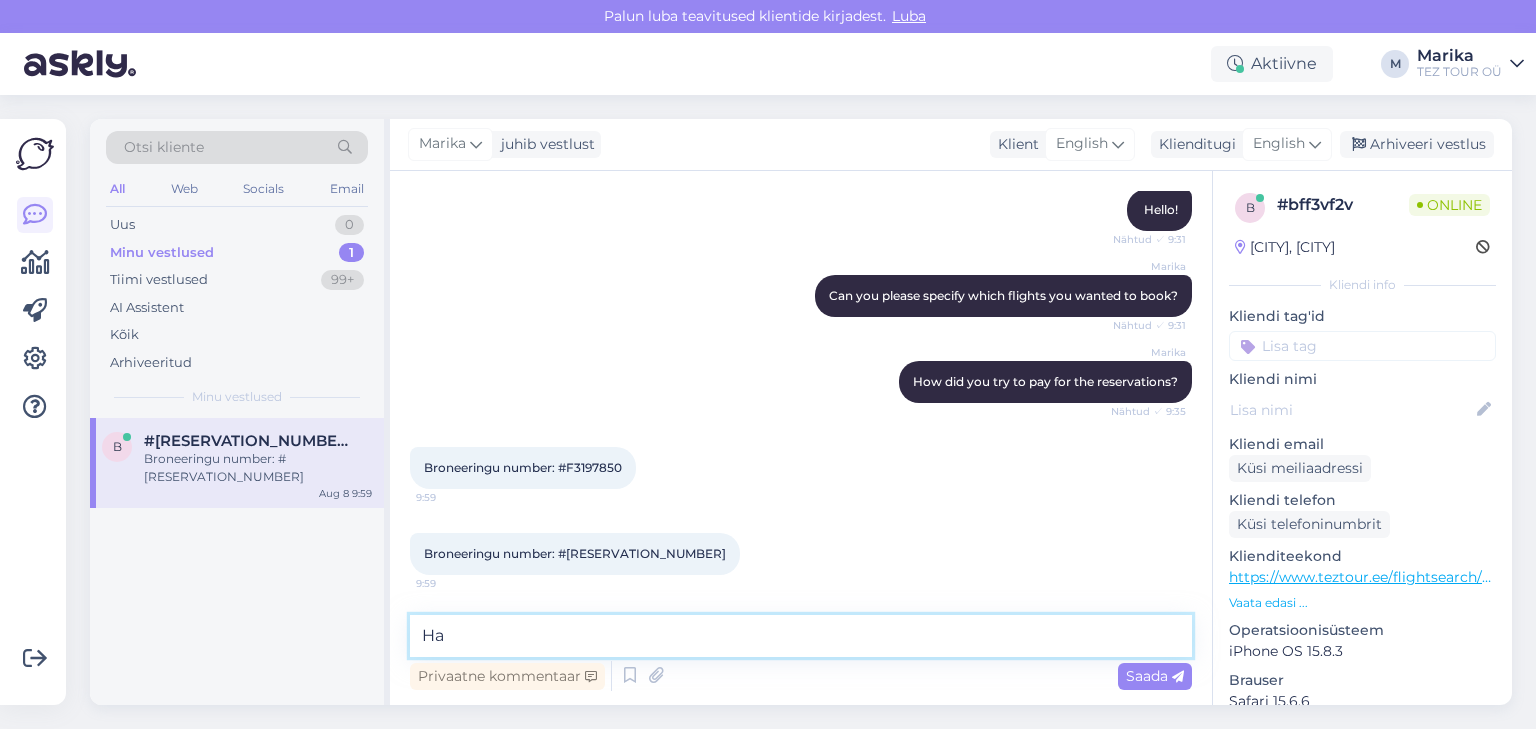 type on "H" 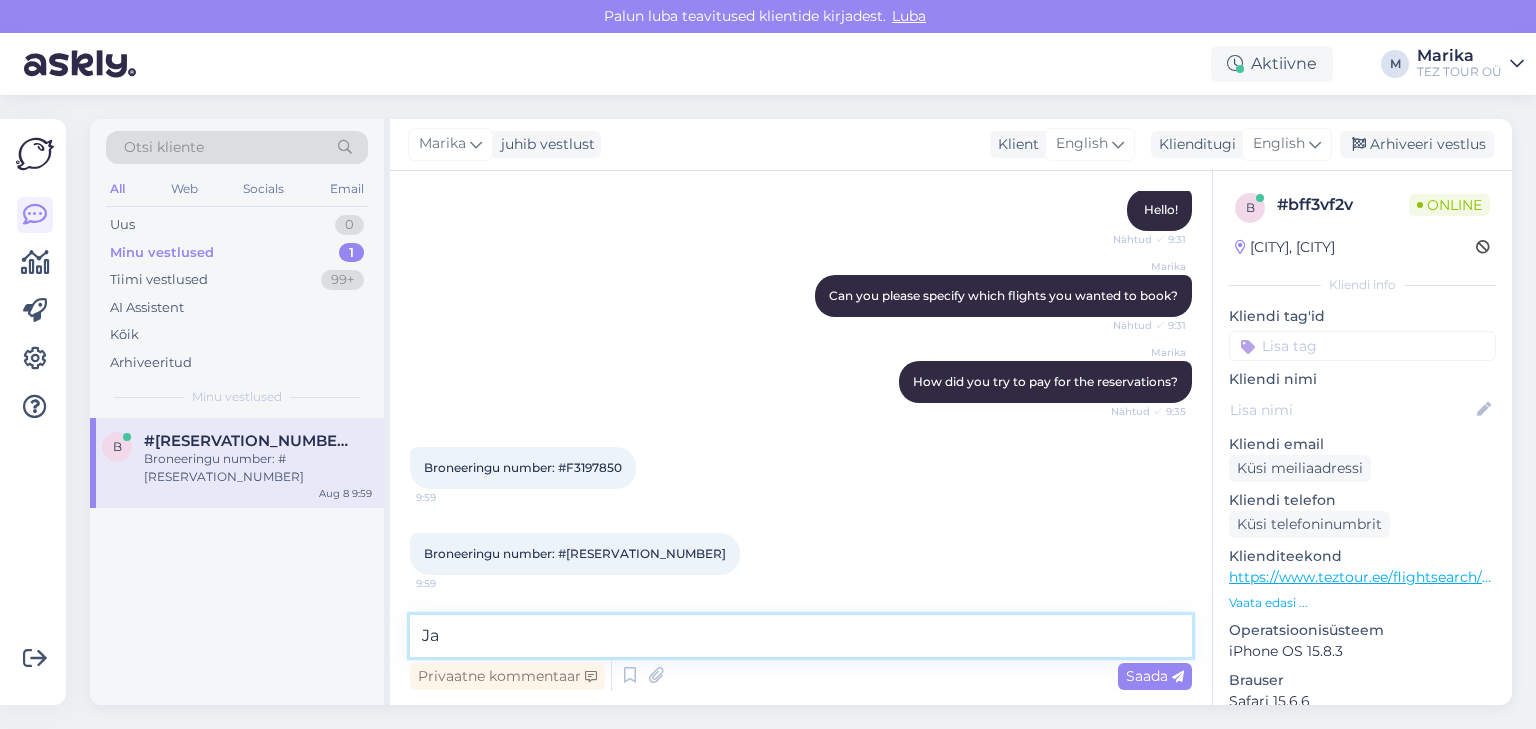 type on "J" 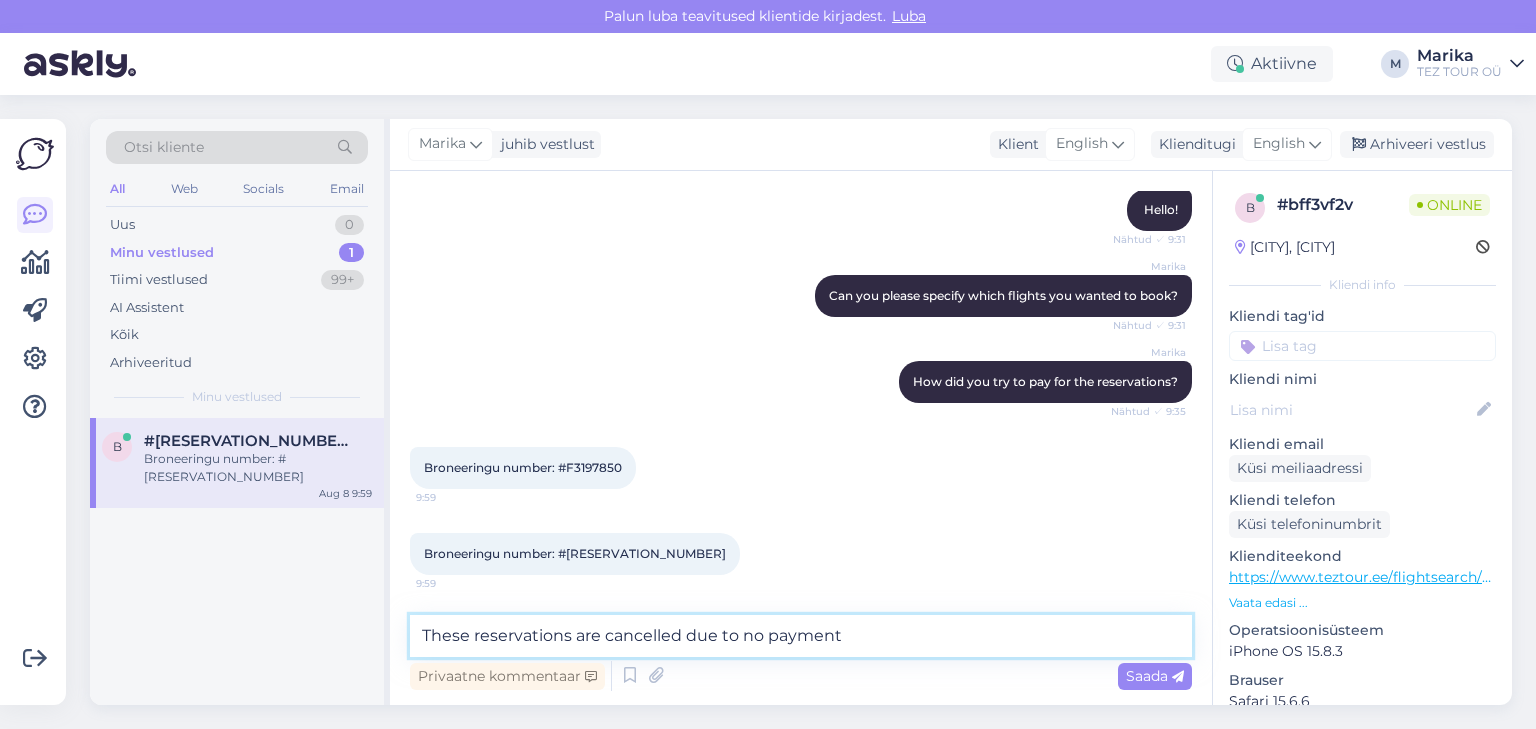 type on "These reservations are cancelled due to no payment." 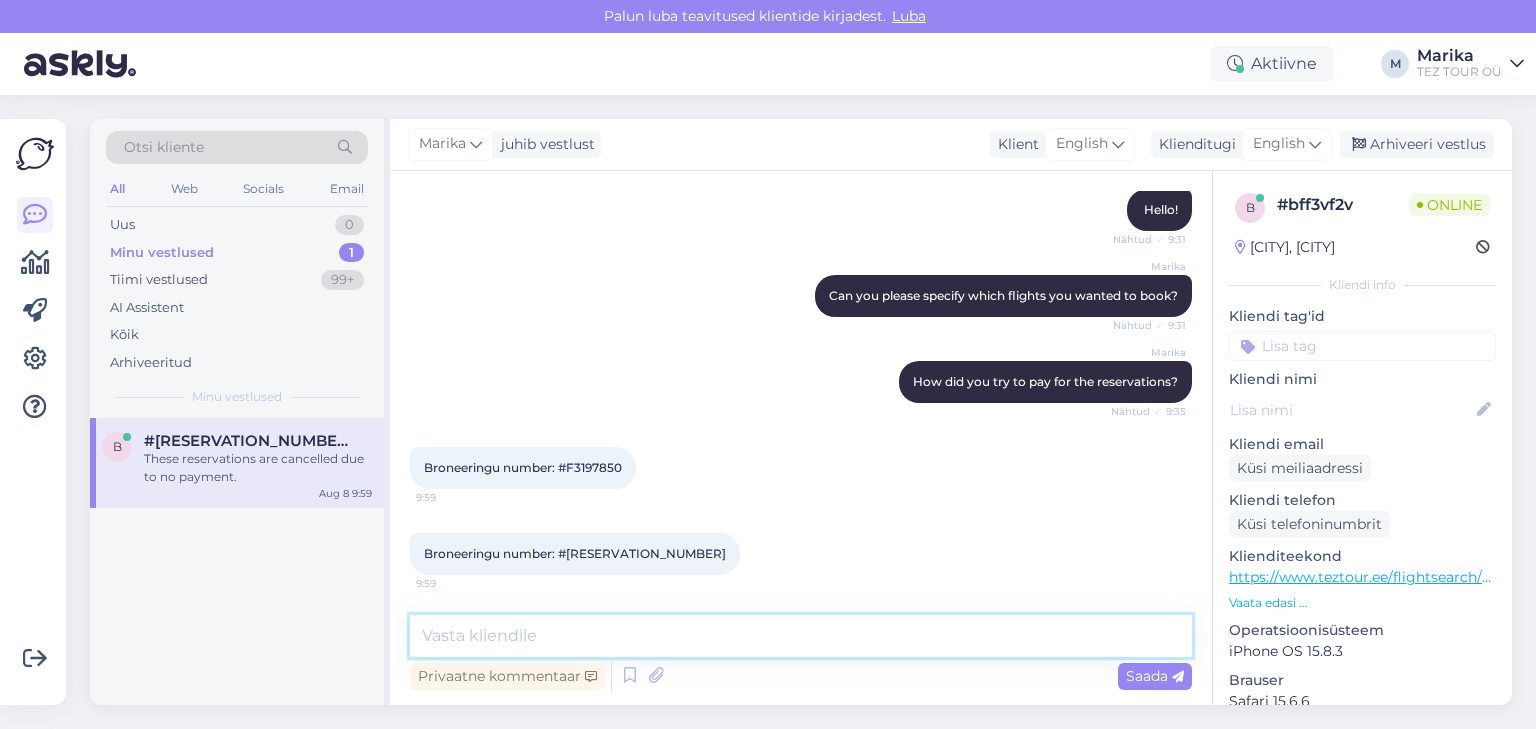 scroll, scrollTop: 506, scrollLeft: 0, axis: vertical 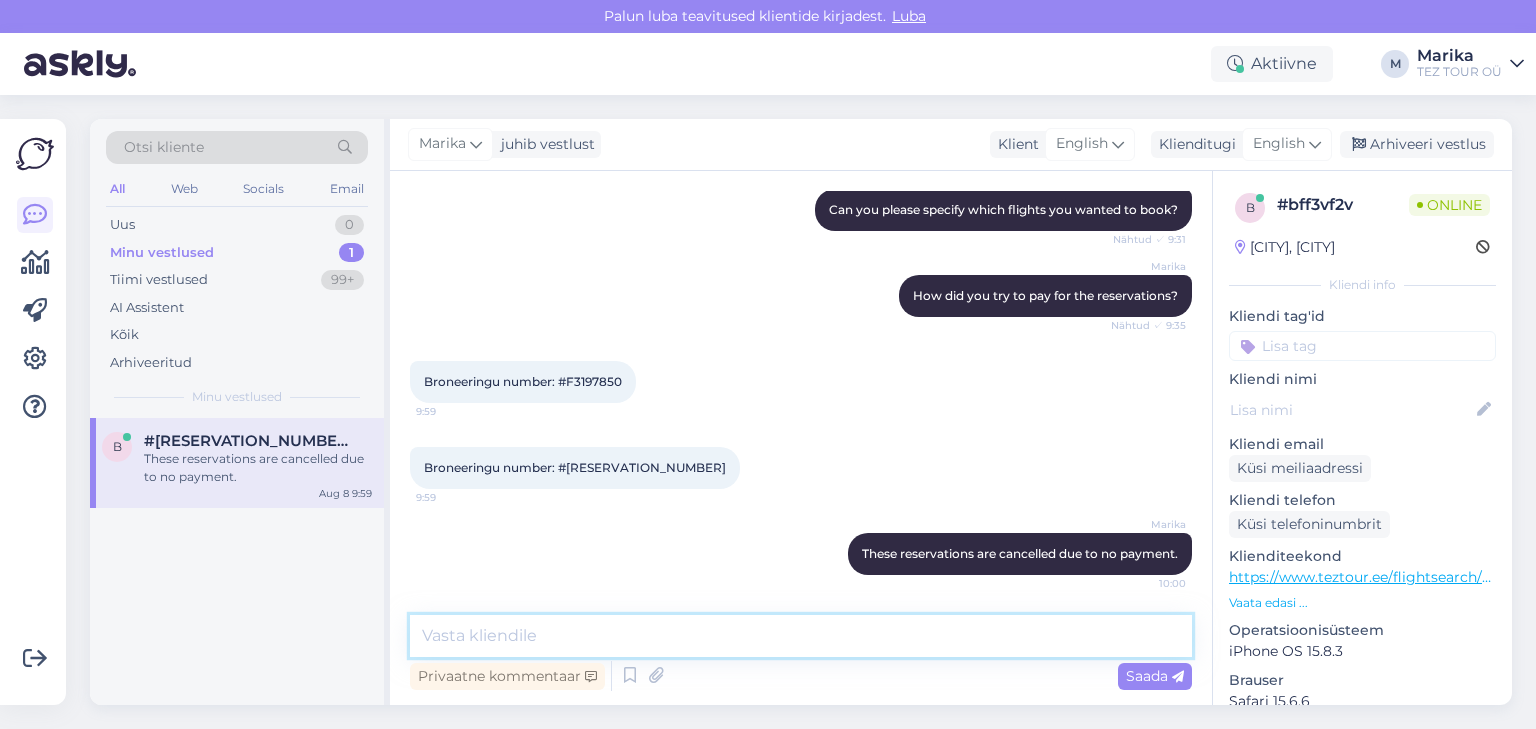 click at bounding box center (801, 636) 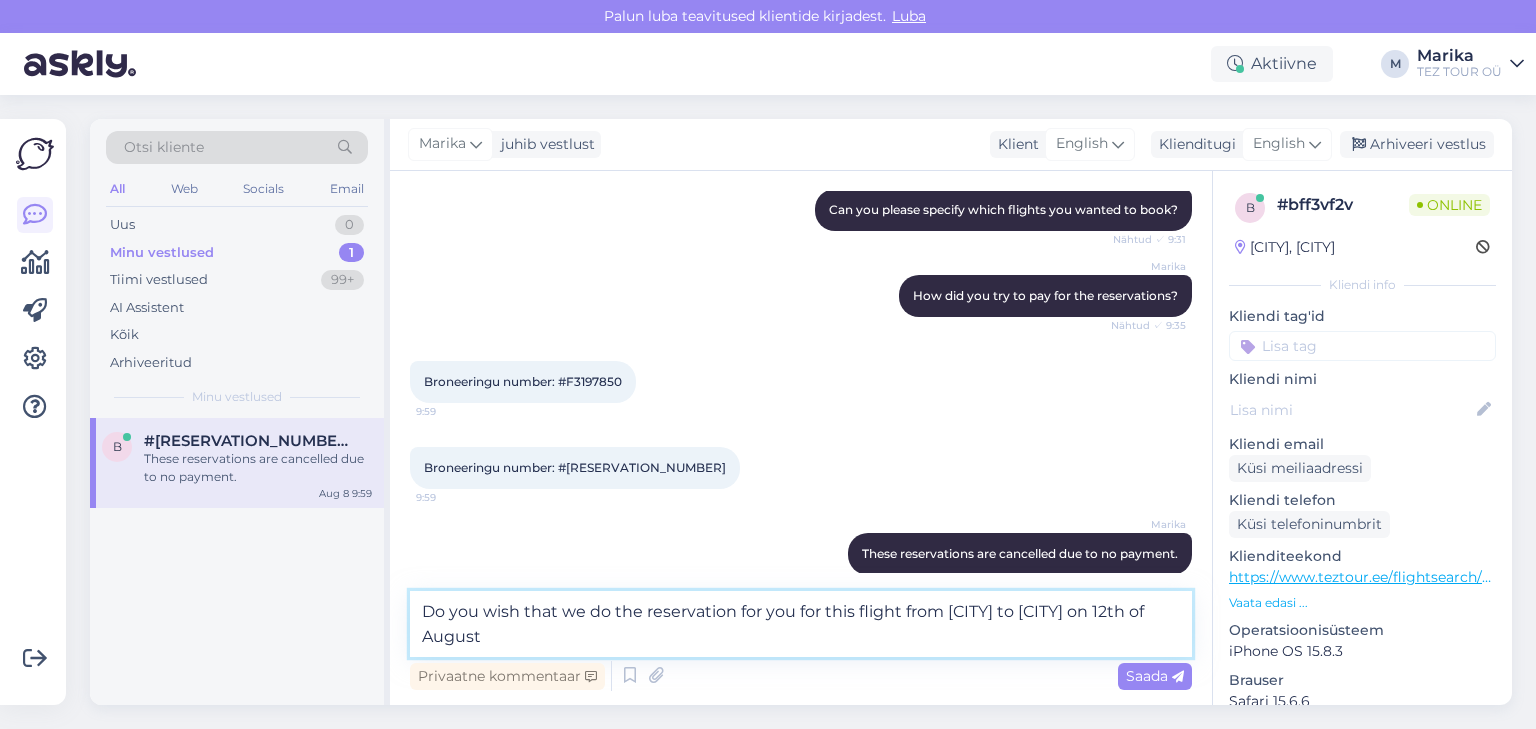 type on "Do you wish that we do the reservation for you for this flight from Antalya to Tallinn on 12th of August?" 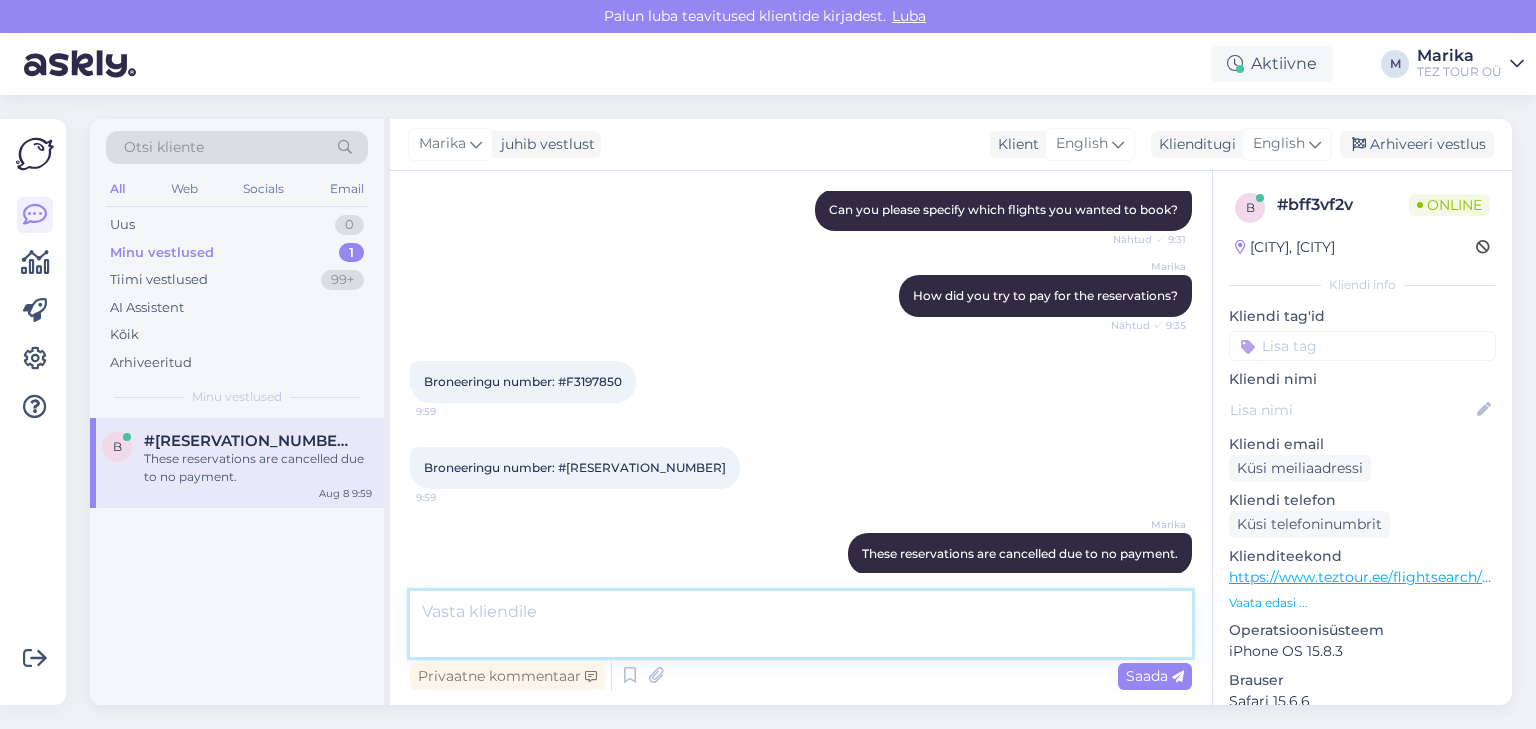 scroll, scrollTop: 610, scrollLeft: 0, axis: vertical 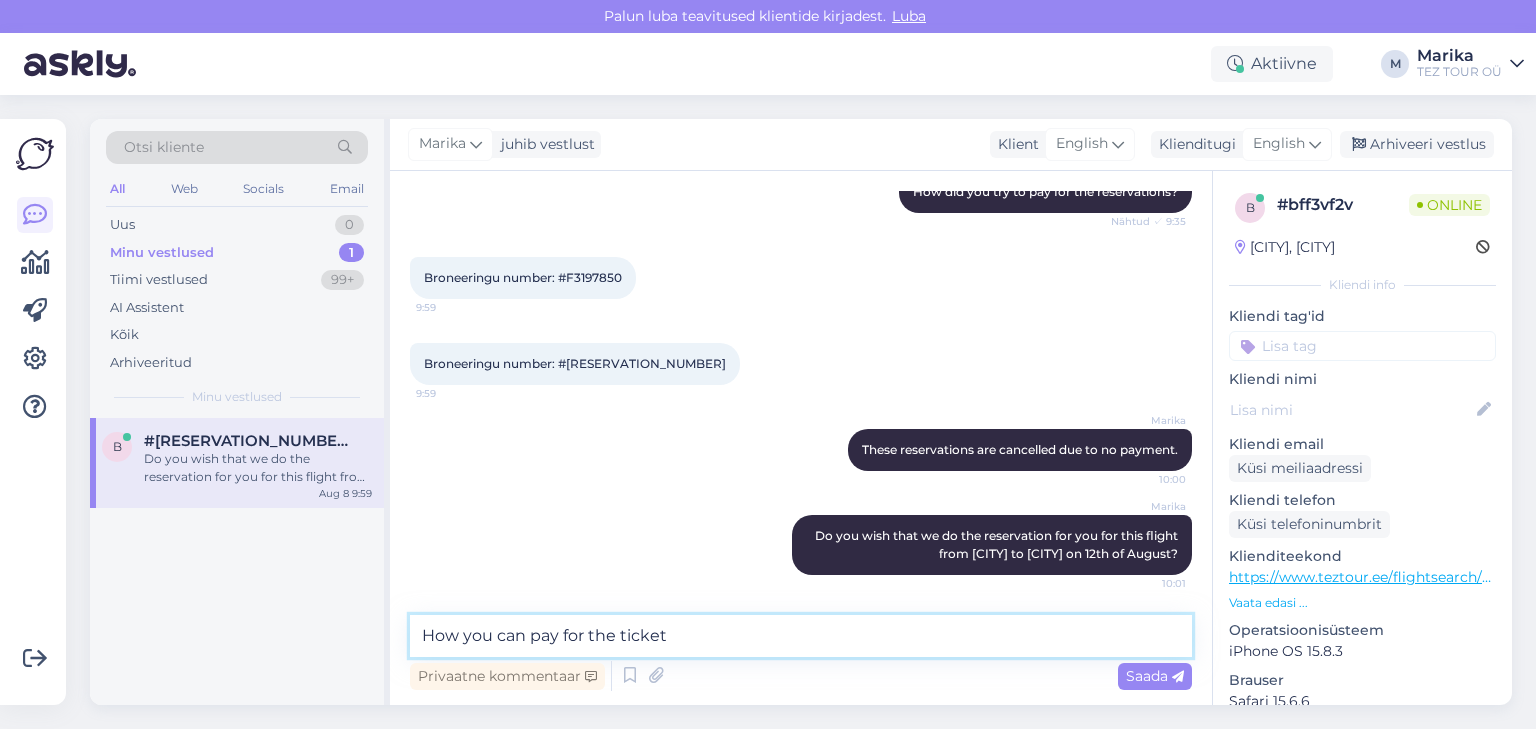 type on "How you can pay for the ticket?" 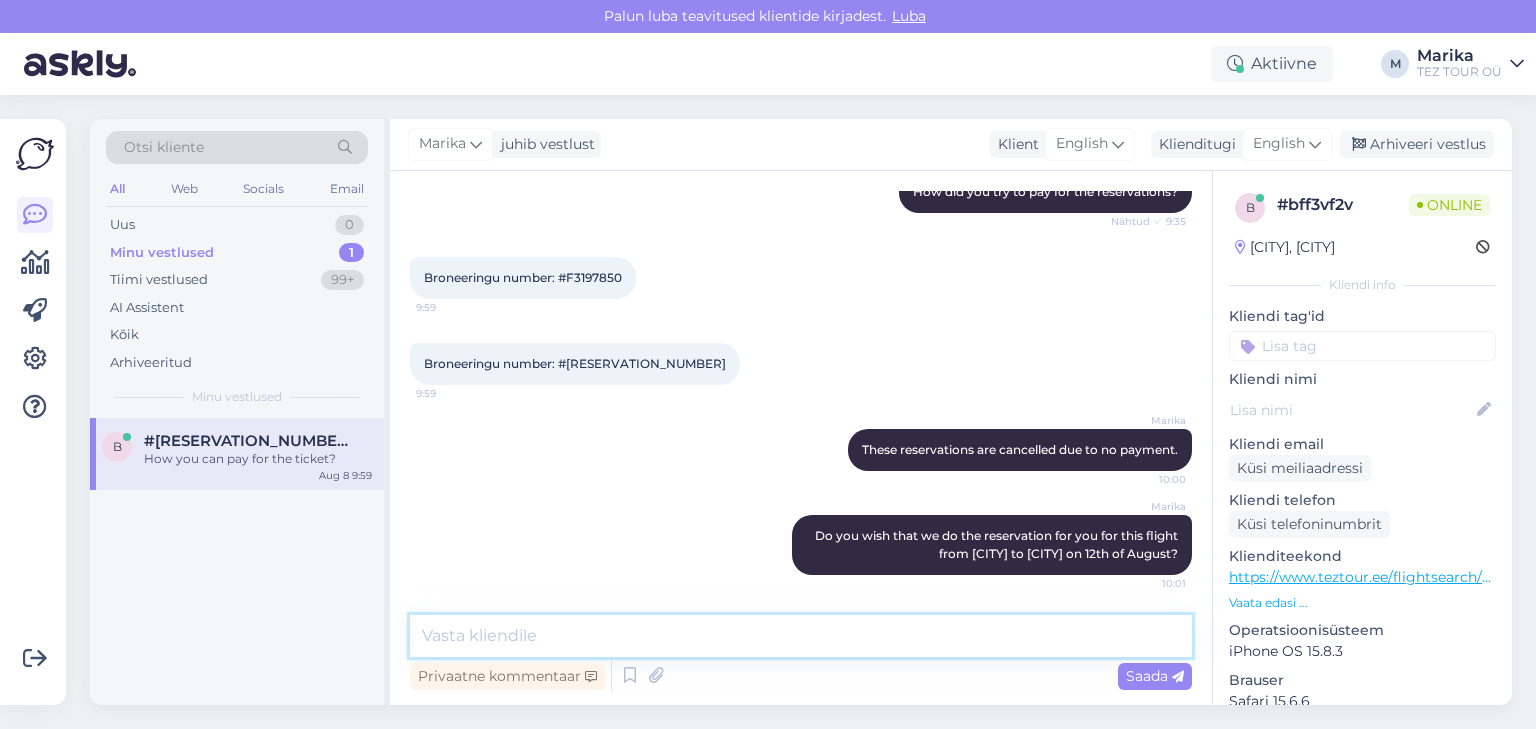 scroll, scrollTop: 696, scrollLeft: 0, axis: vertical 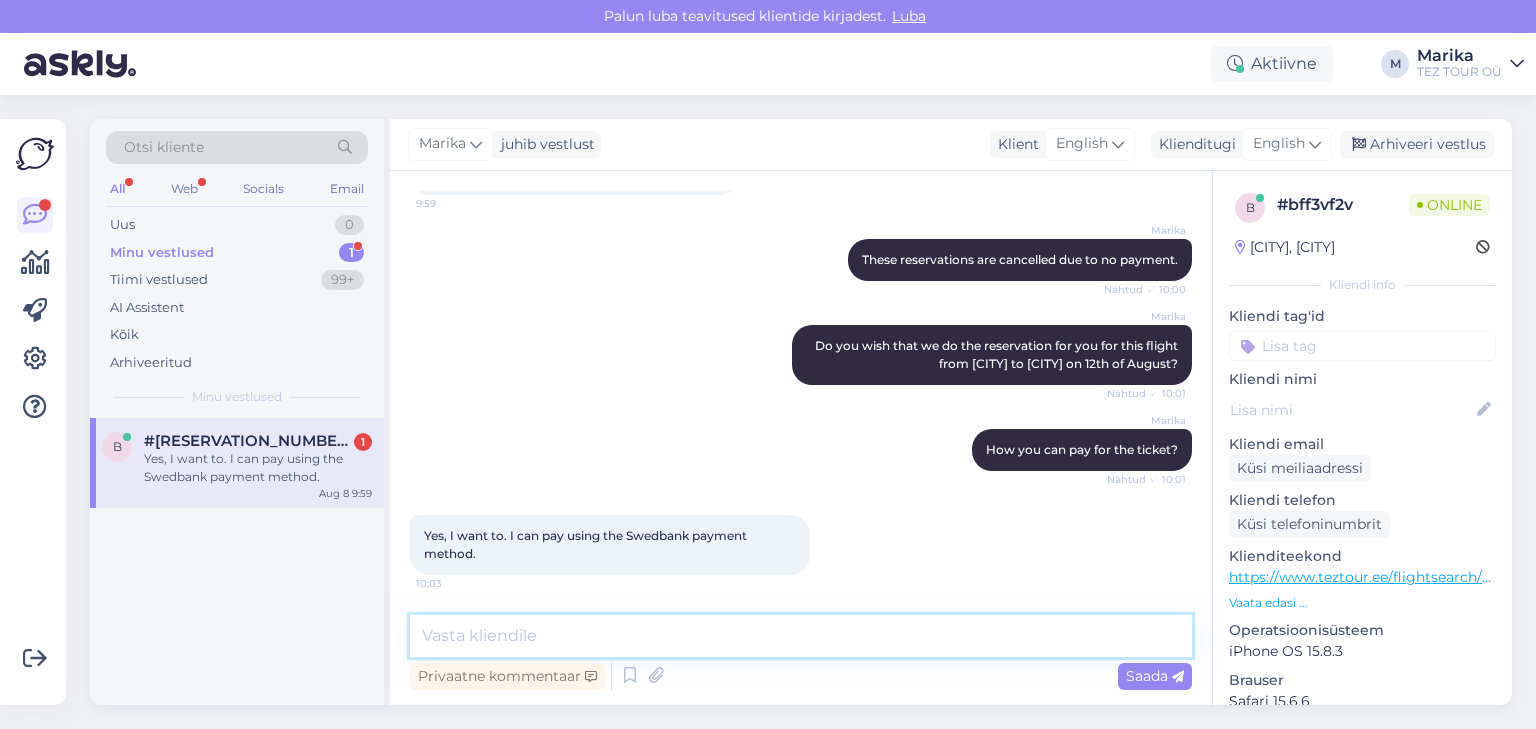click at bounding box center (801, 636) 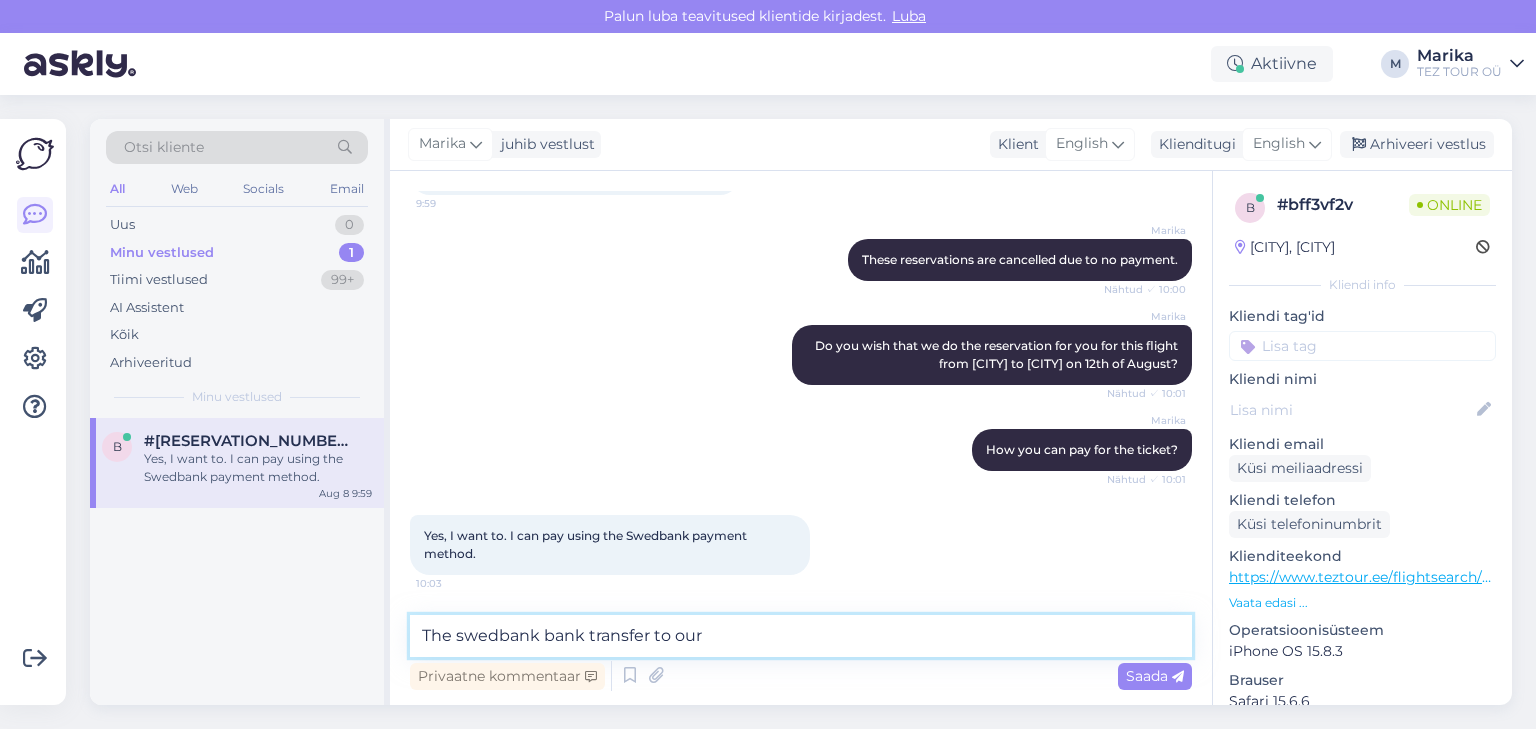 click on "The swedbank bank transfer to our" at bounding box center [801, 636] 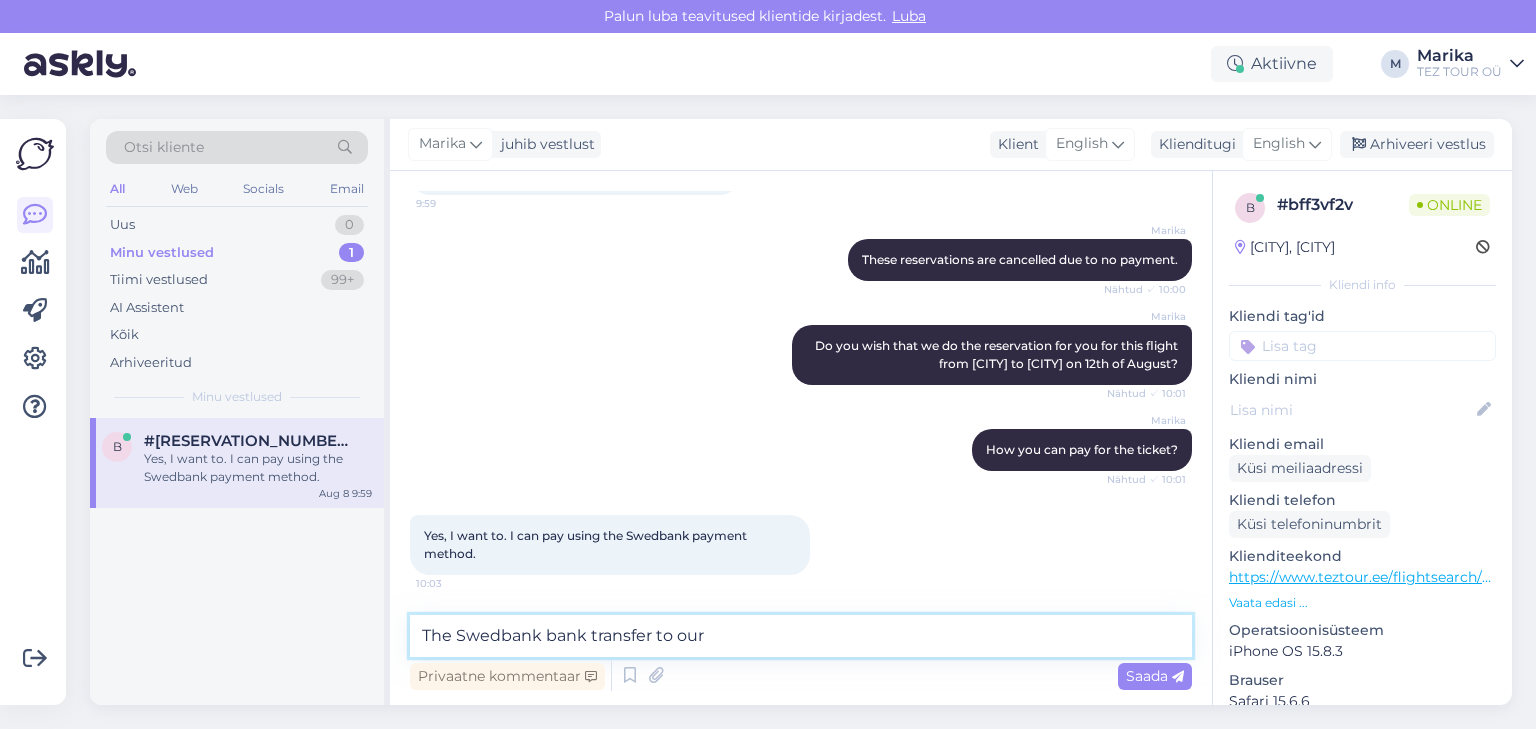 click on "The Swedbank bank transfer to our" at bounding box center [801, 636] 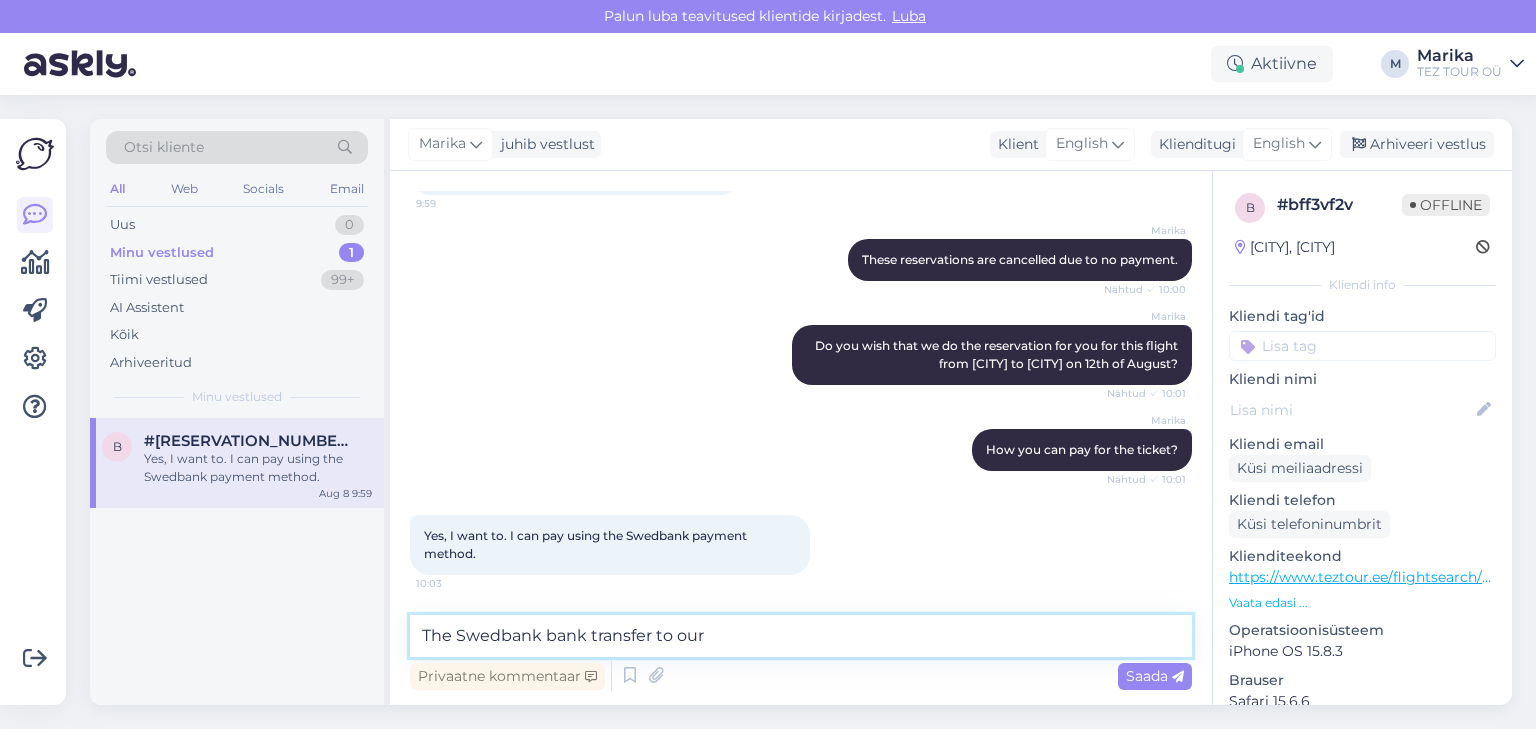 click on "The Swedbank bank transfer to our" at bounding box center [801, 636] 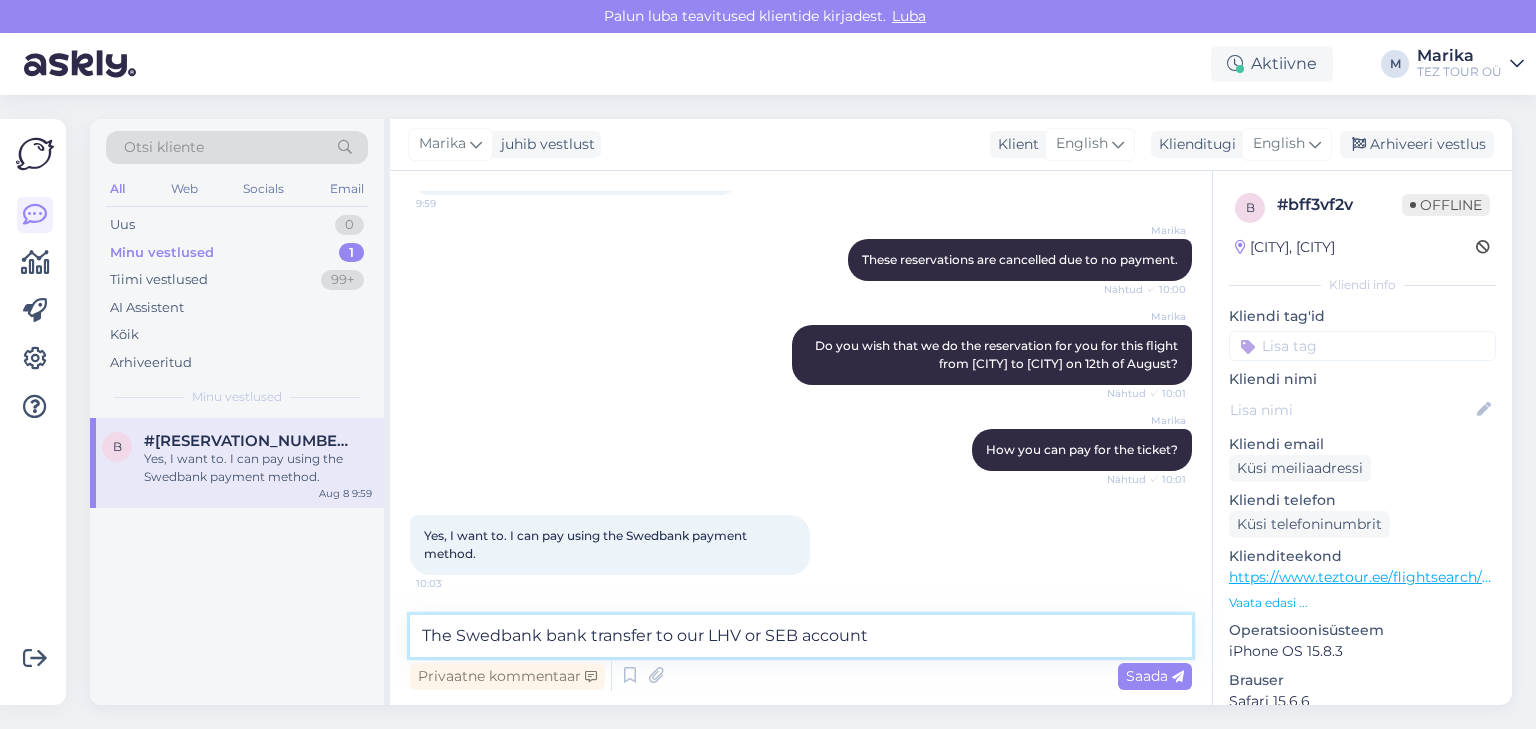 type on "The Swedbank bank transfer to our LHV or SEB account?" 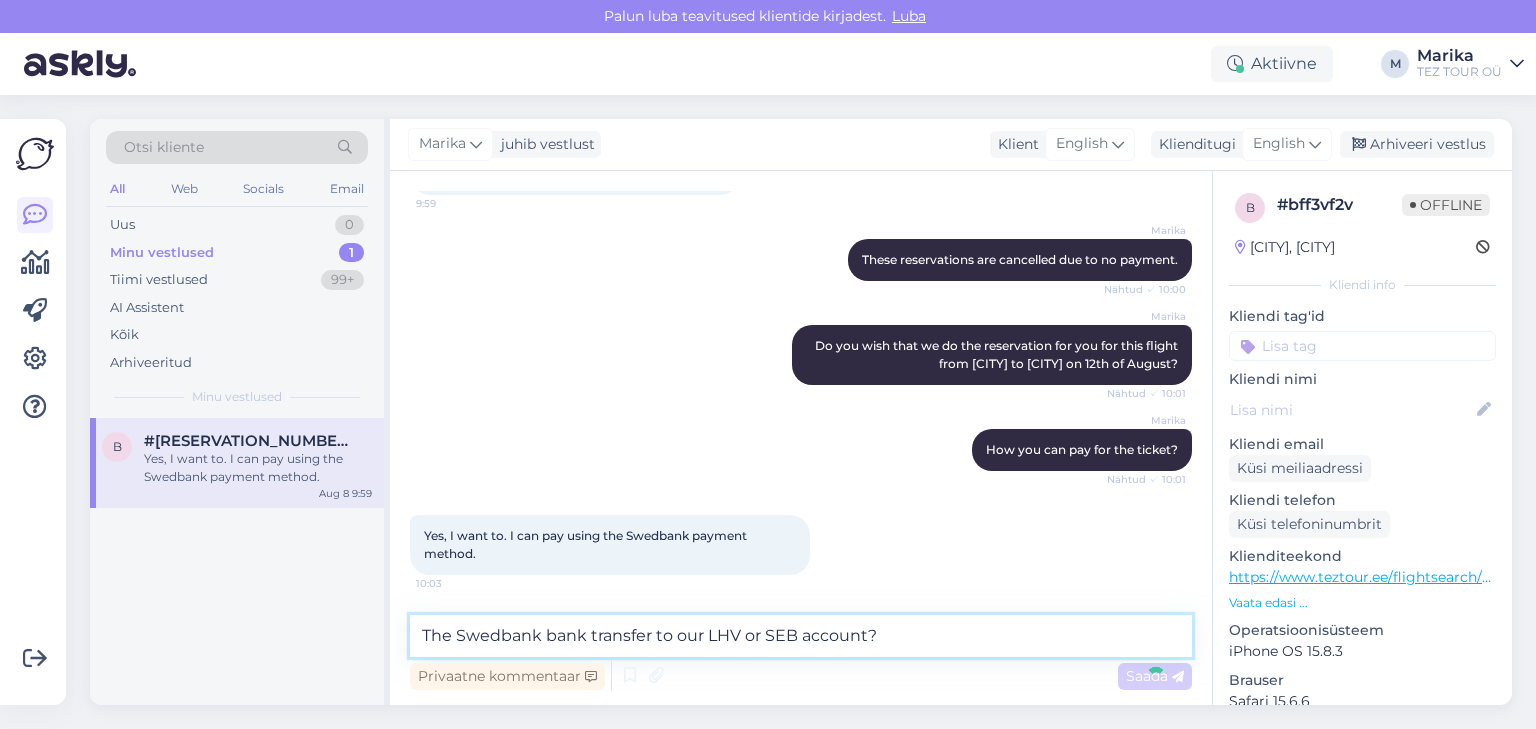 type 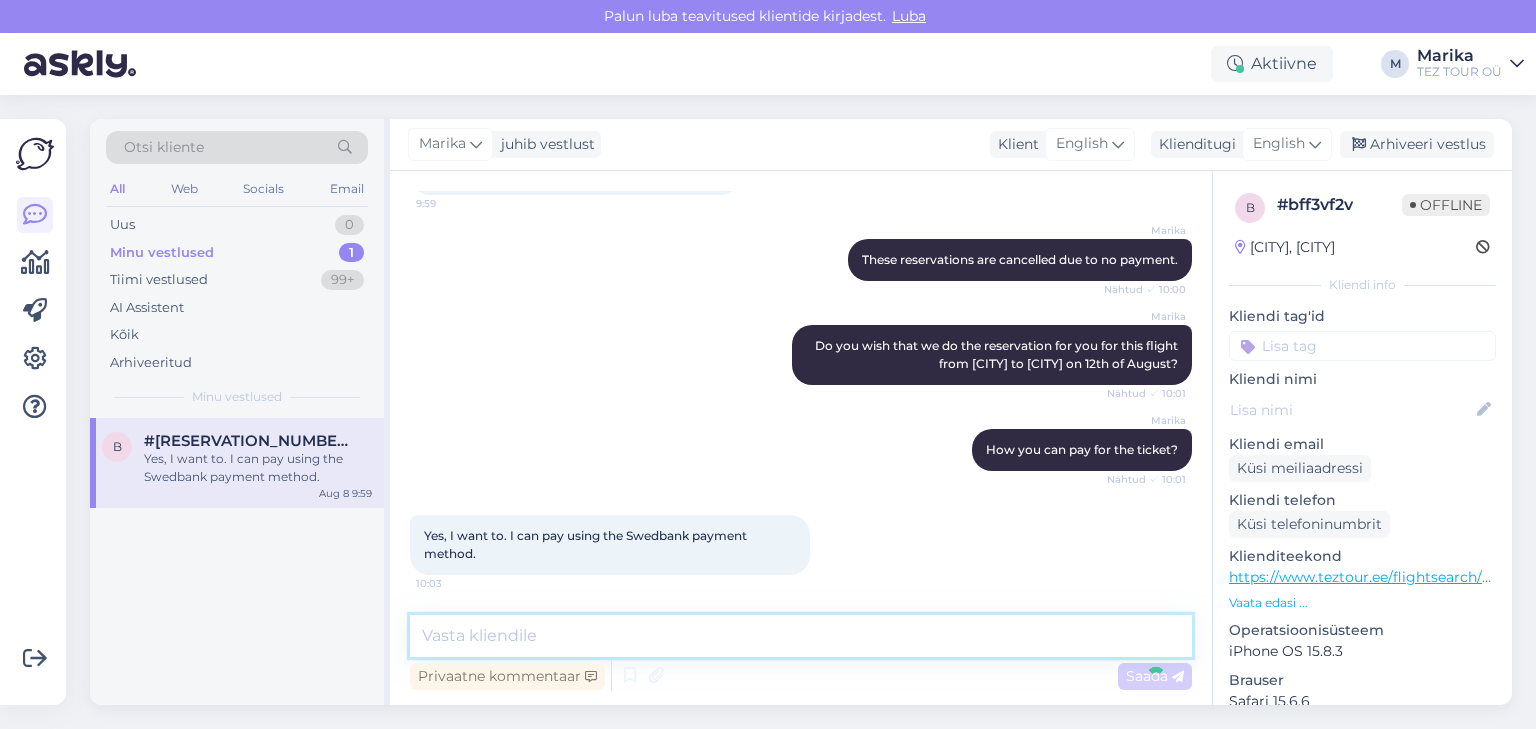scroll, scrollTop: 886, scrollLeft: 0, axis: vertical 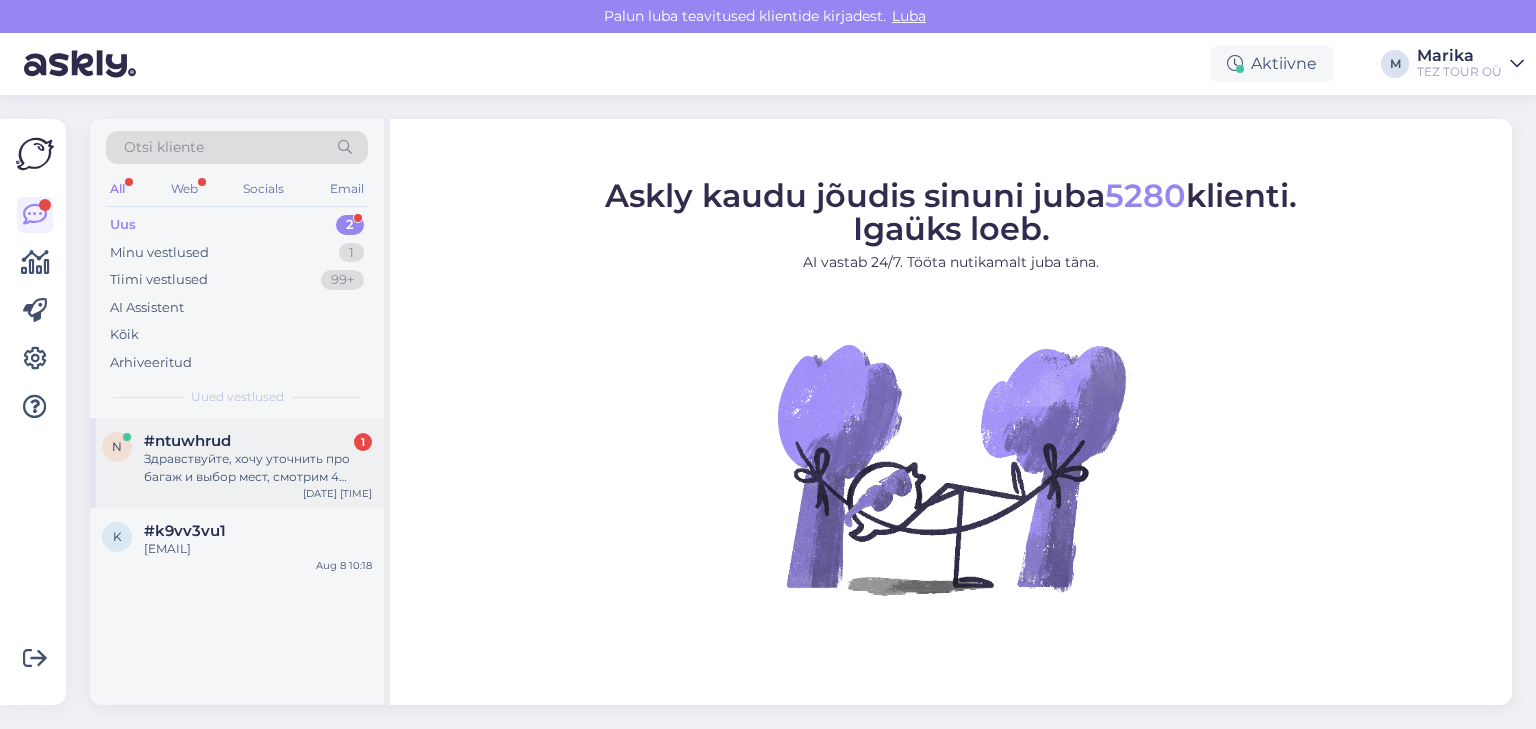 click on "#[ALPHA-NUMERIC] 1" at bounding box center [258, 441] 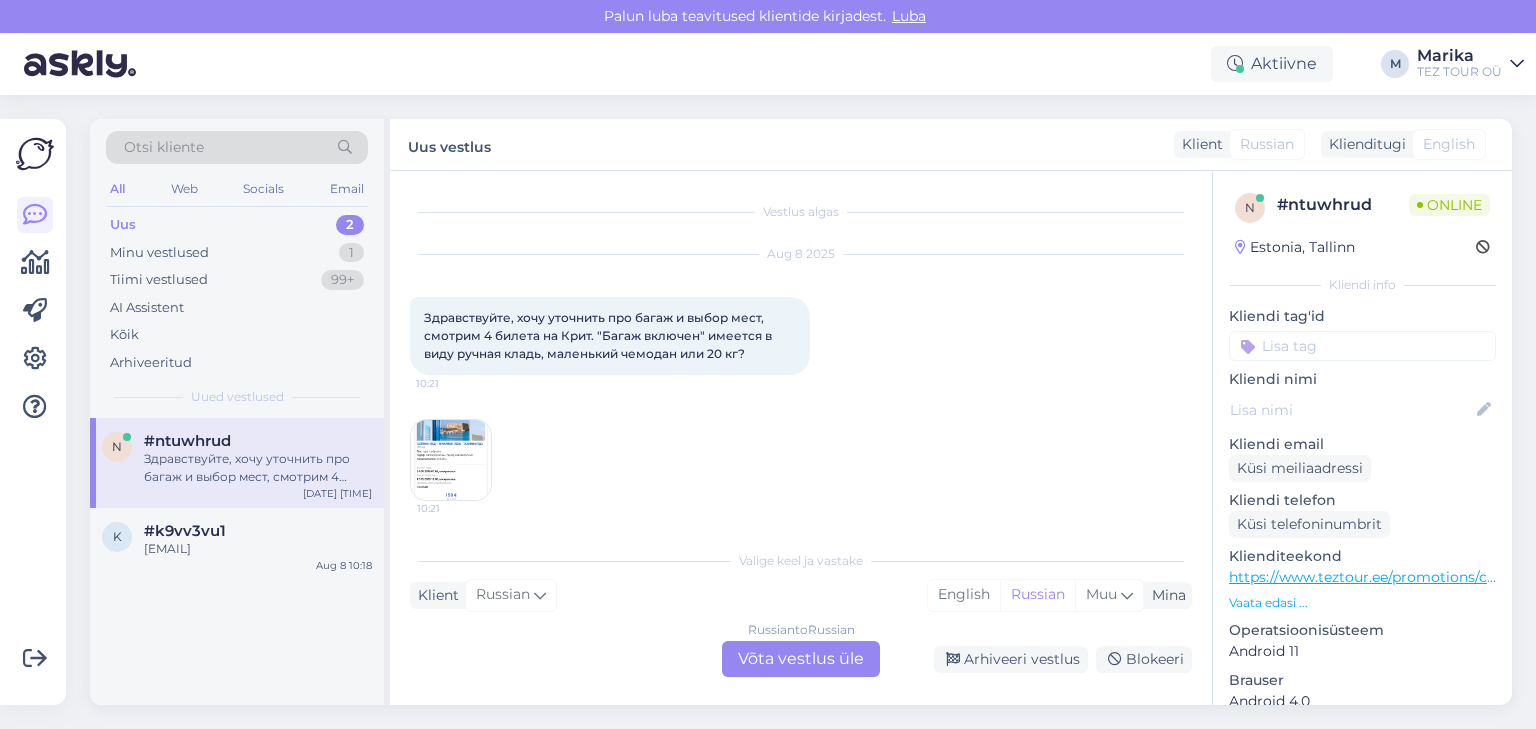 scroll, scrollTop: 0, scrollLeft: 0, axis: both 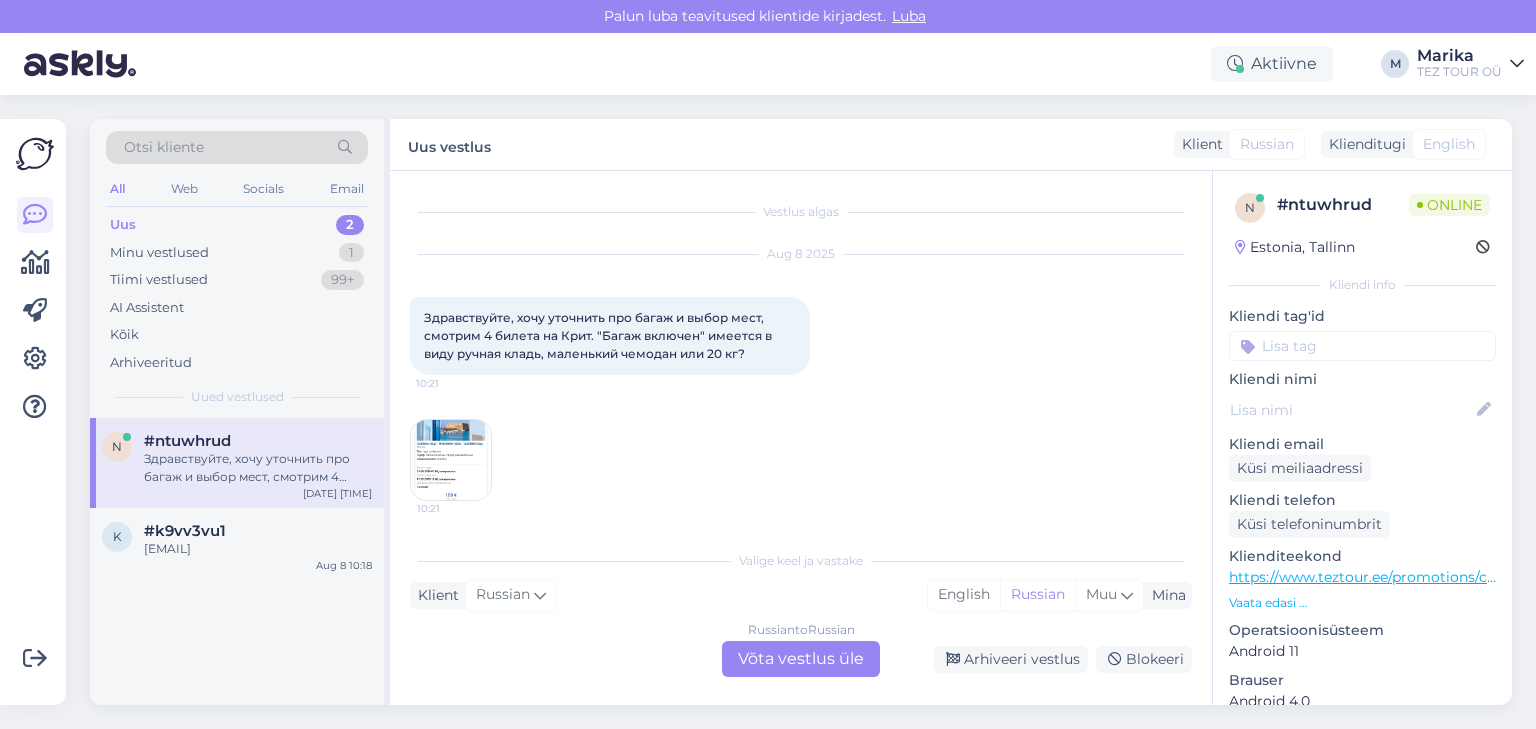 click at bounding box center (451, 460) 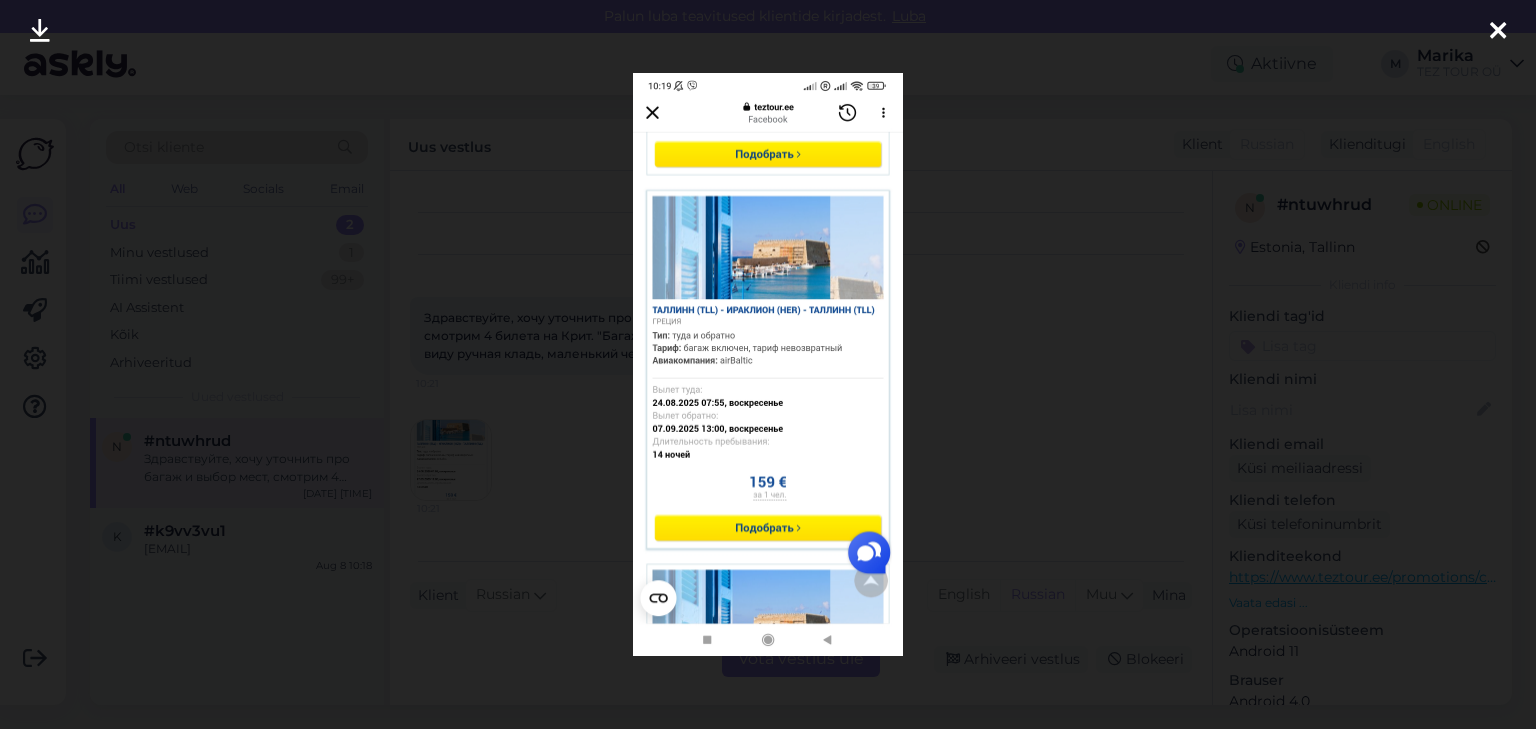 drag, startPoint x: 1500, startPoint y: 24, endPoint x: 1466, endPoint y: 26, distance: 34.058773 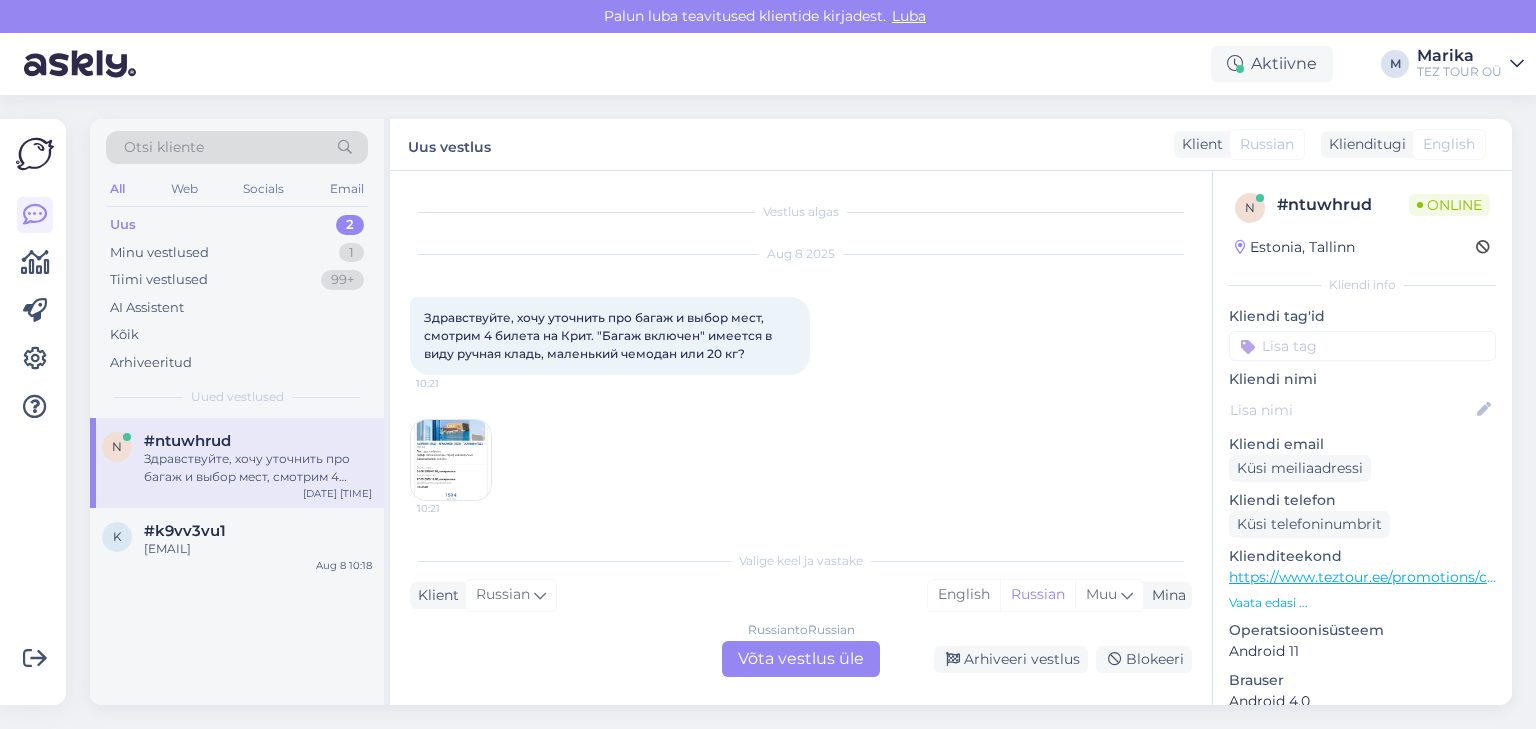scroll, scrollTop: 0, scrollLeft: 0, axis: both 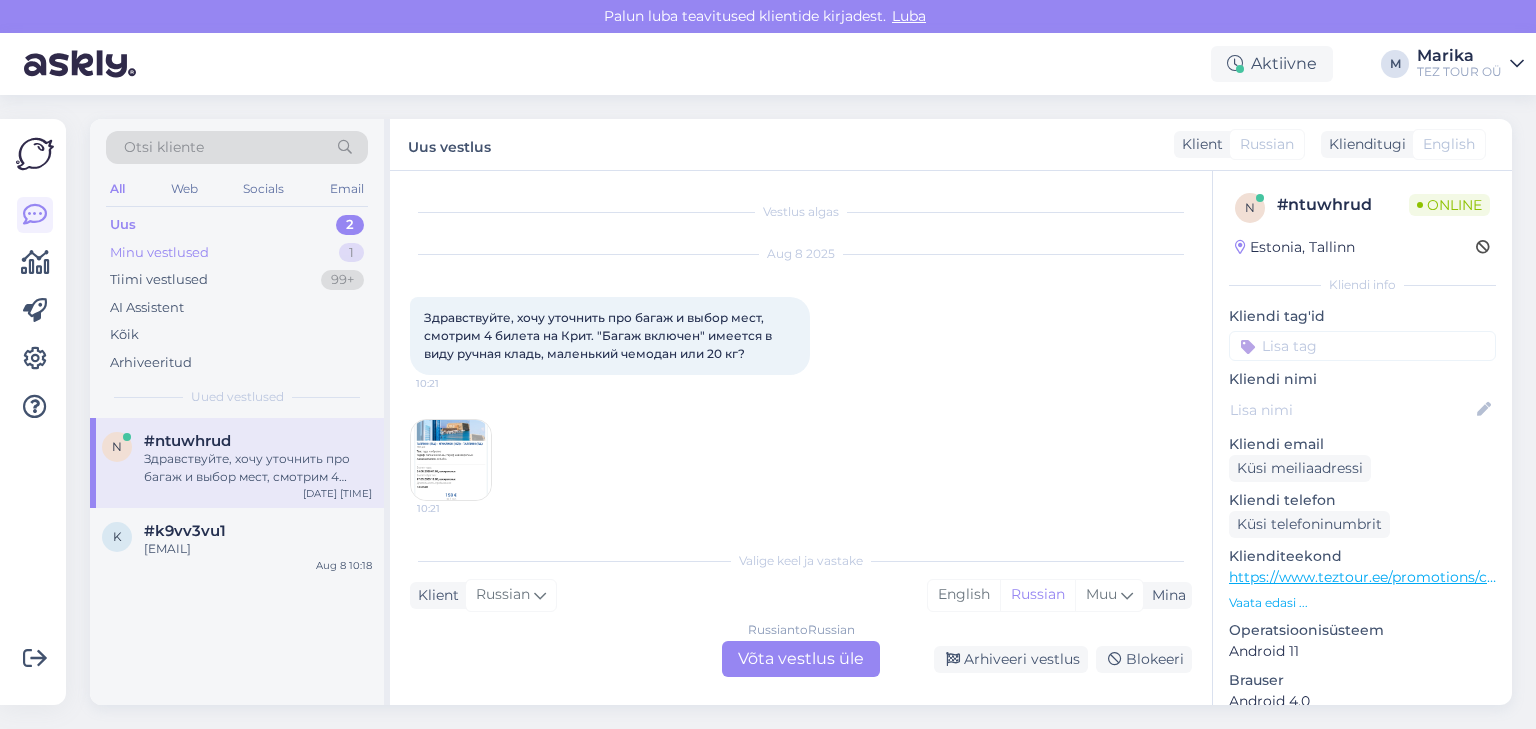 click on "Minu vestlused" at bounding box center [159, 253] 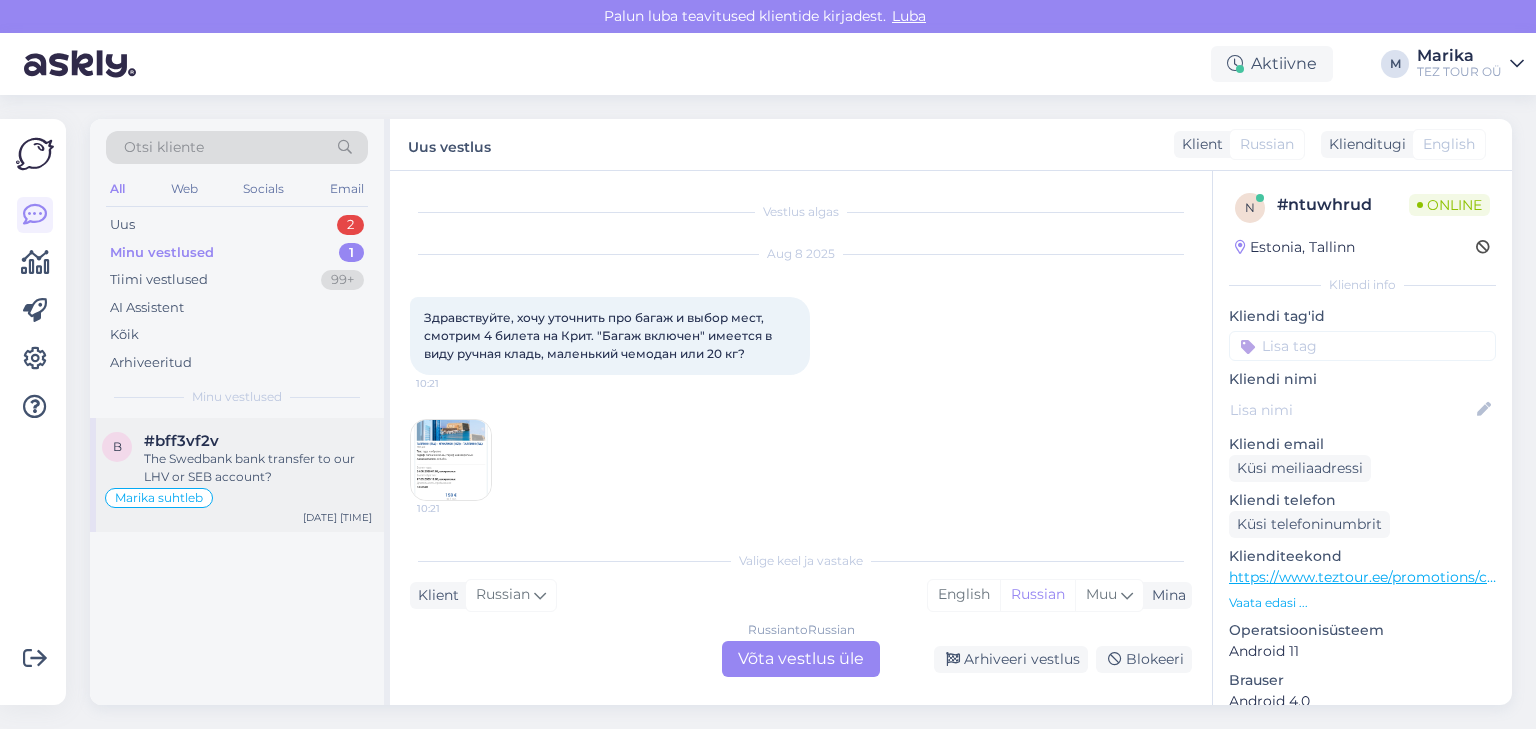 click on "The Swedbank bank transfer to our LHV or SEB account?" at bounding box center (258, 468) 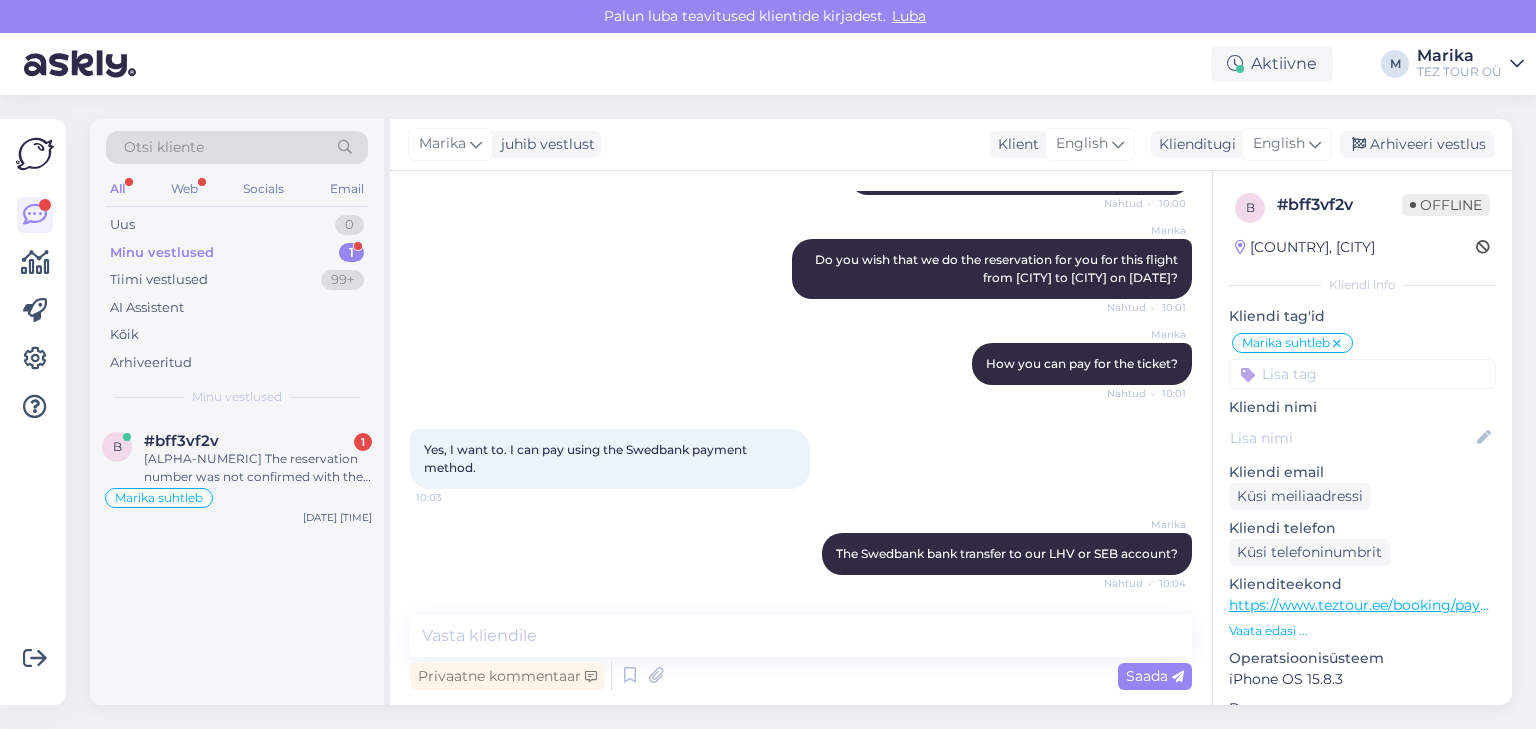 scroll, scrollTop: 990, scrollLeft: 0, axis: vertical 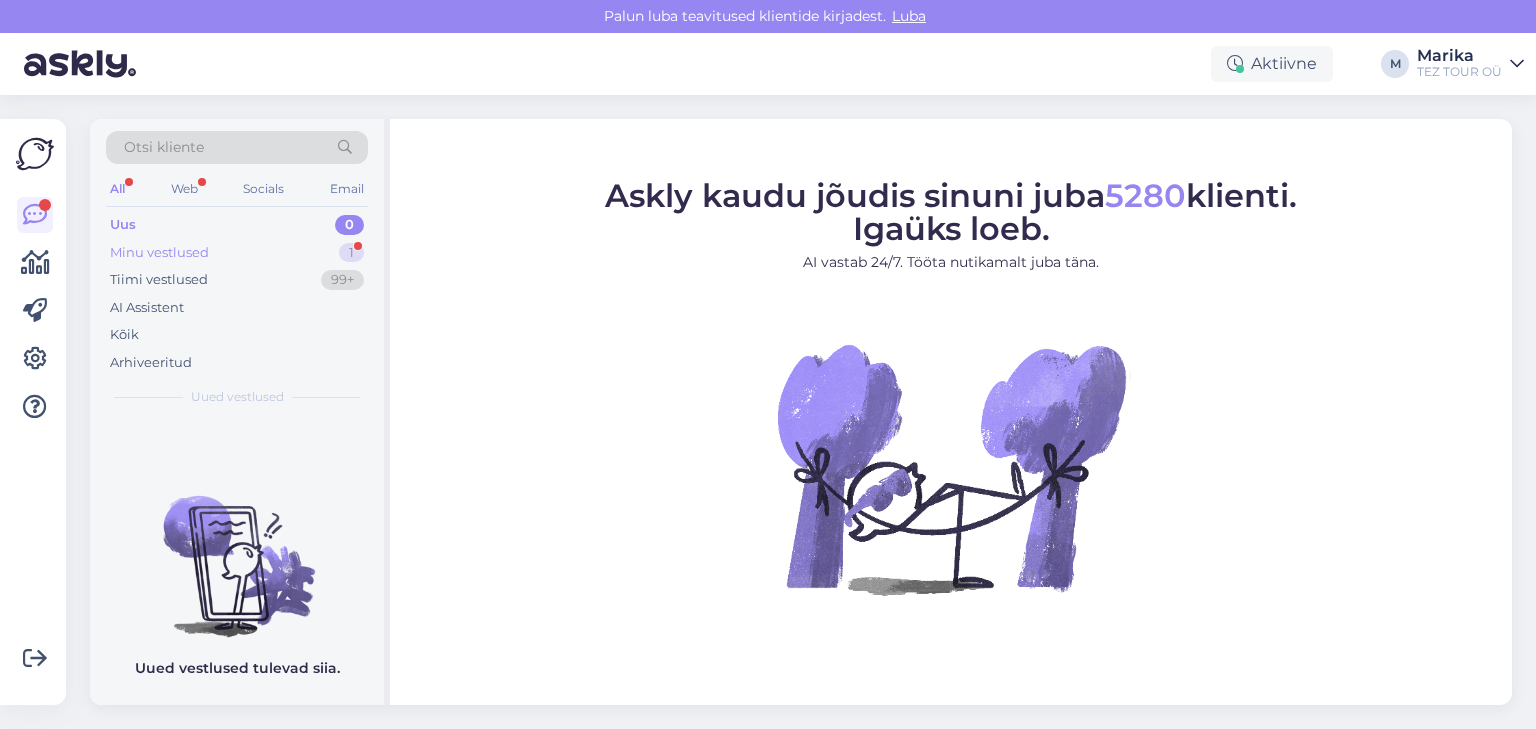 click on "Minu vestlused" at bounding box center [159, 253] 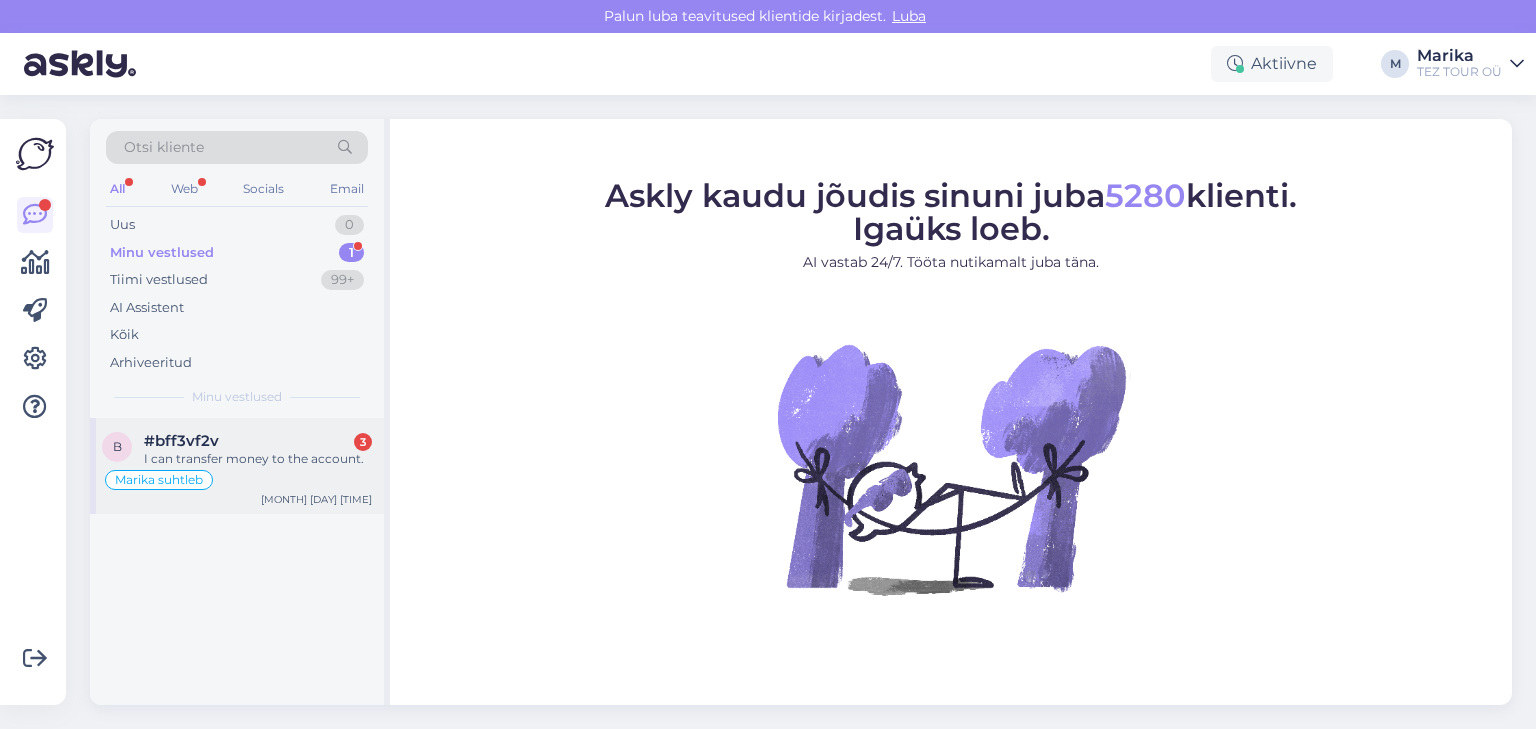 click on "I can transfer money to the account." at bounding box center [258, 459] 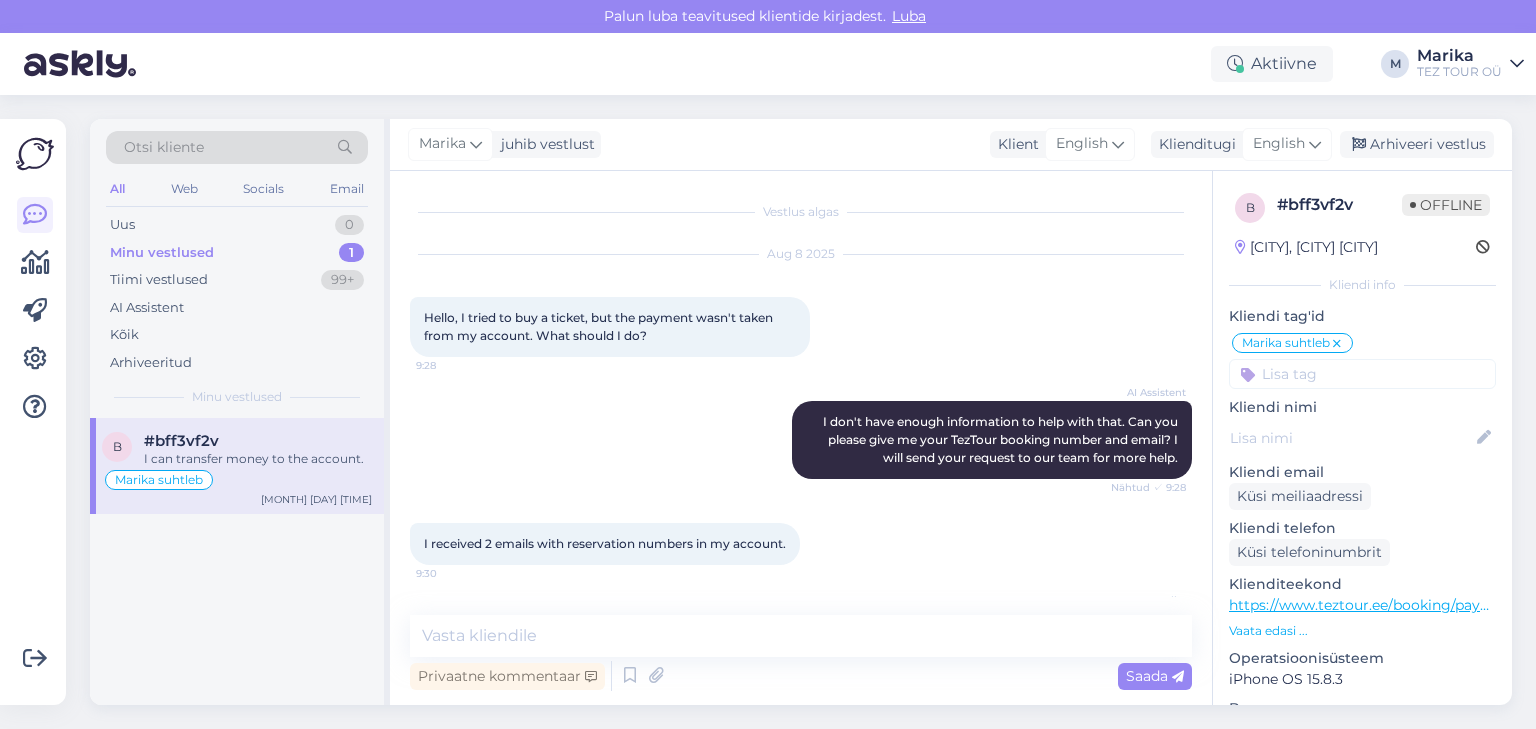 scroll, scrollTop: 1162, scrollLeft: 0, axis: vertical 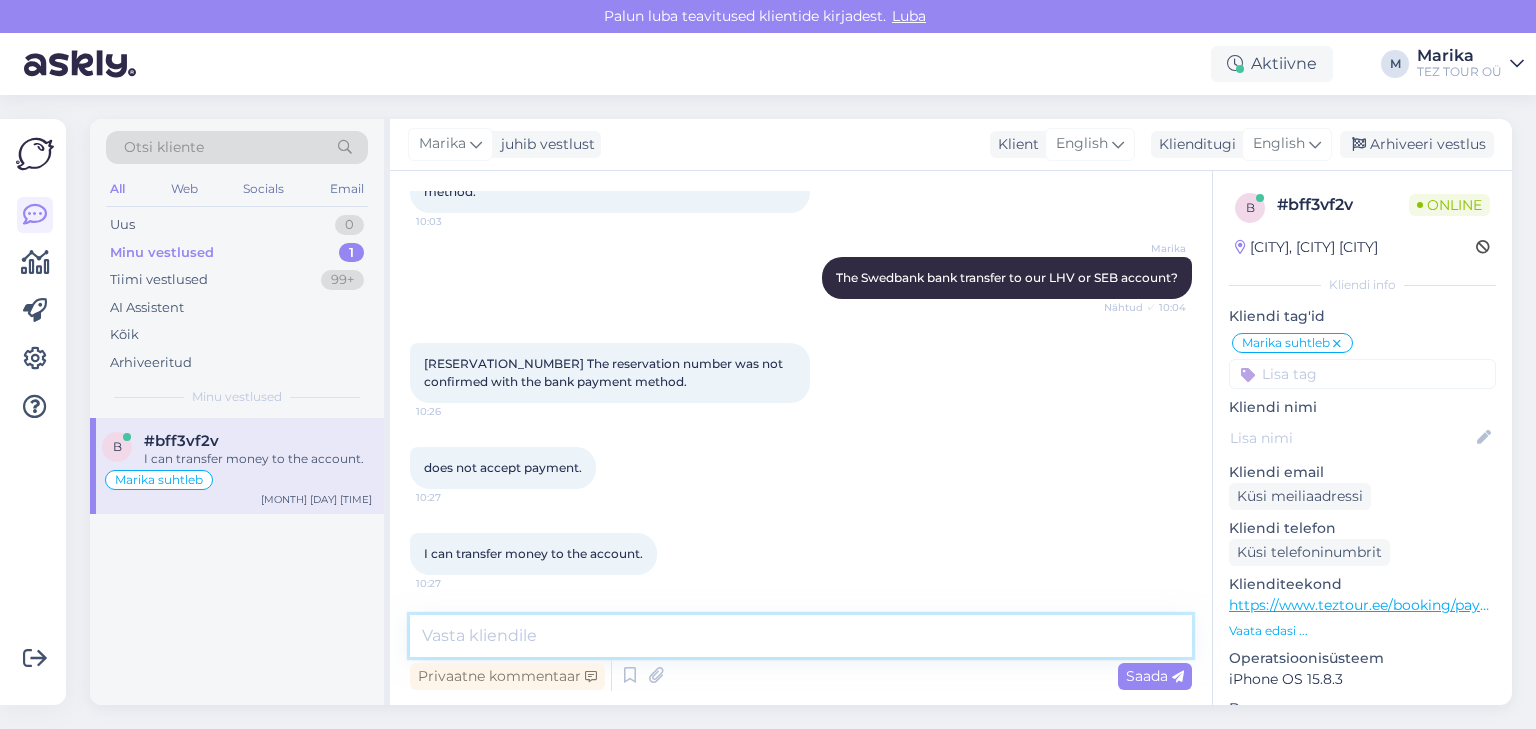 click at bounding box center [801, 636] 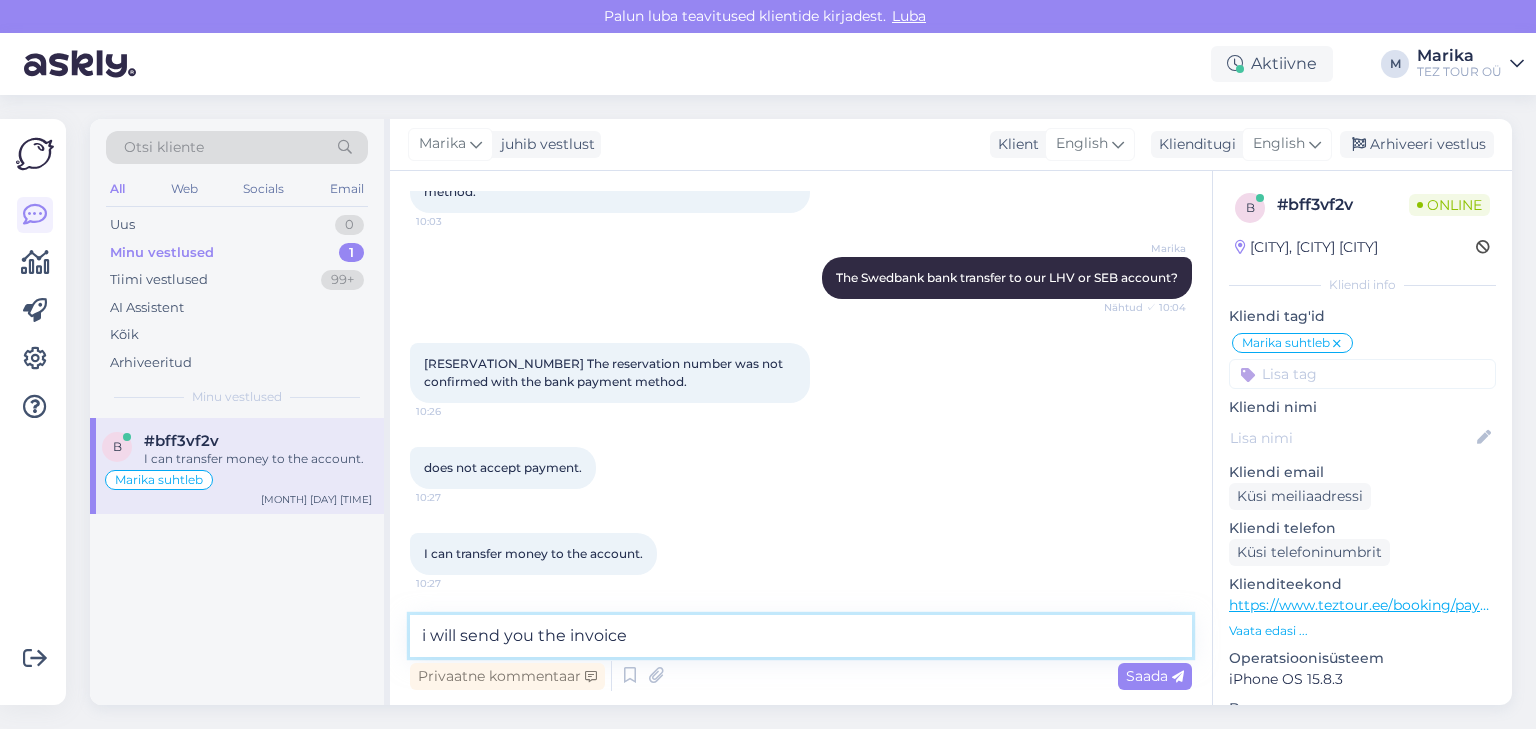 type on "i will send you the invoice." 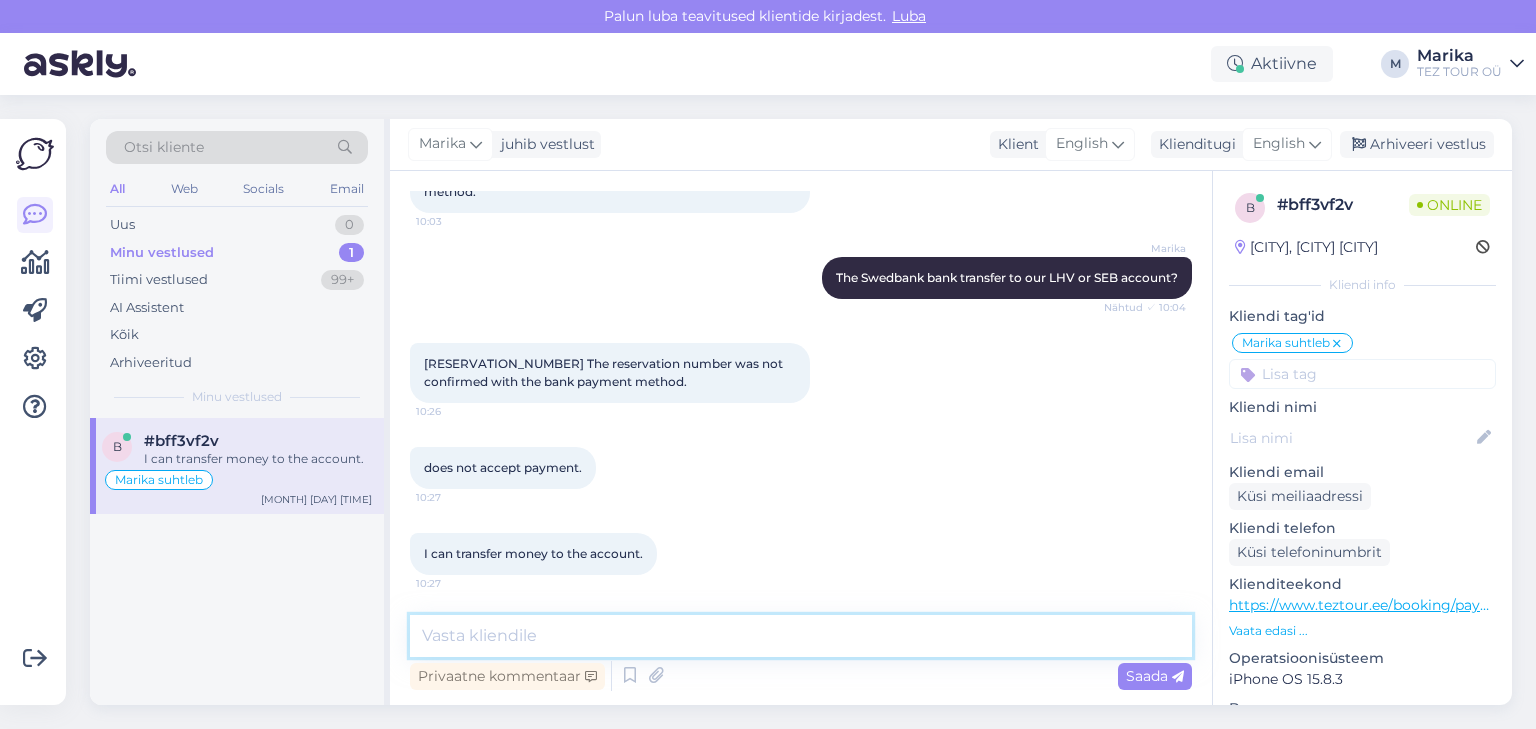 scroll, scrollTop: 1248, scrollLeft: 0, axis: vertical 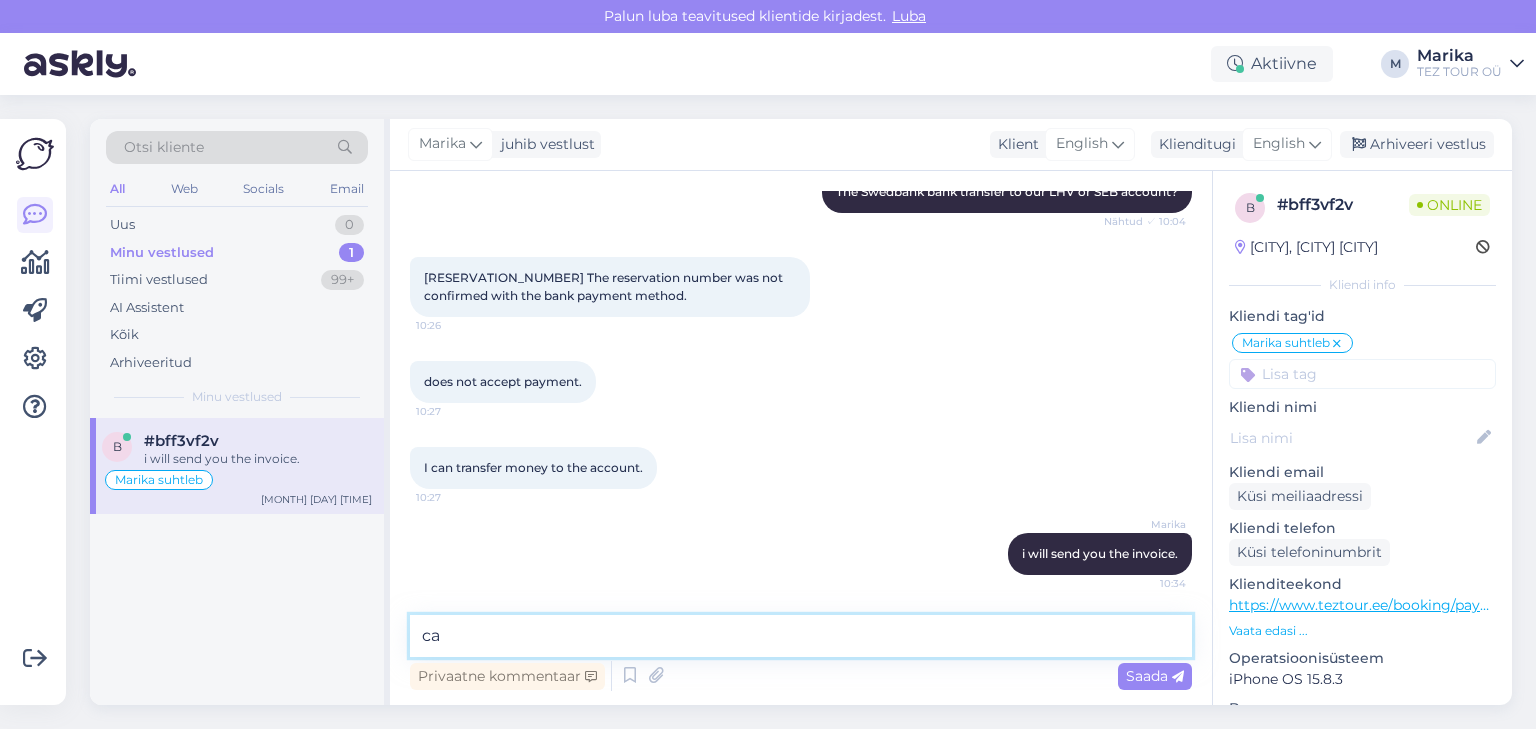 type on "c" 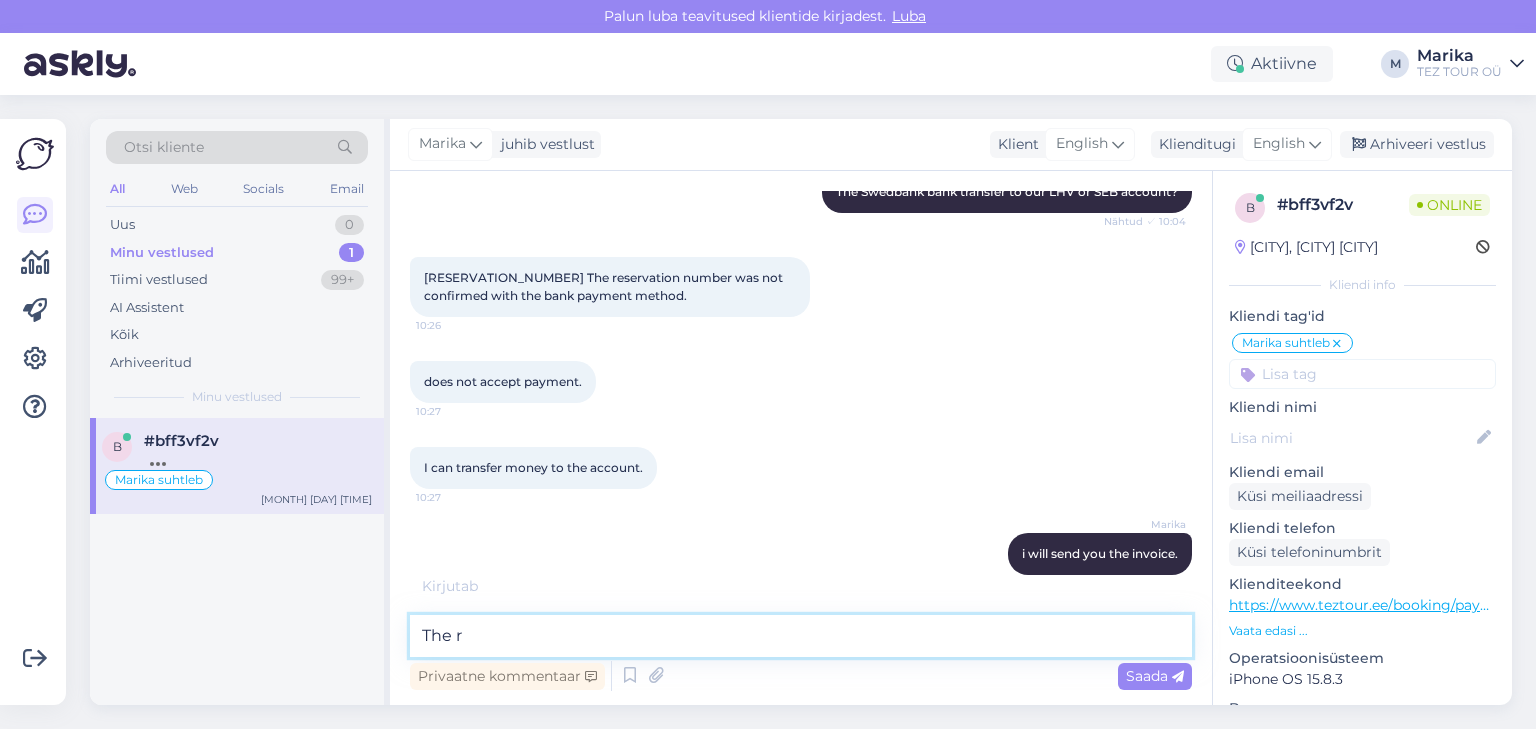 scroll, scrollTop: 1334, scrollLeft: 0, axis: vertical 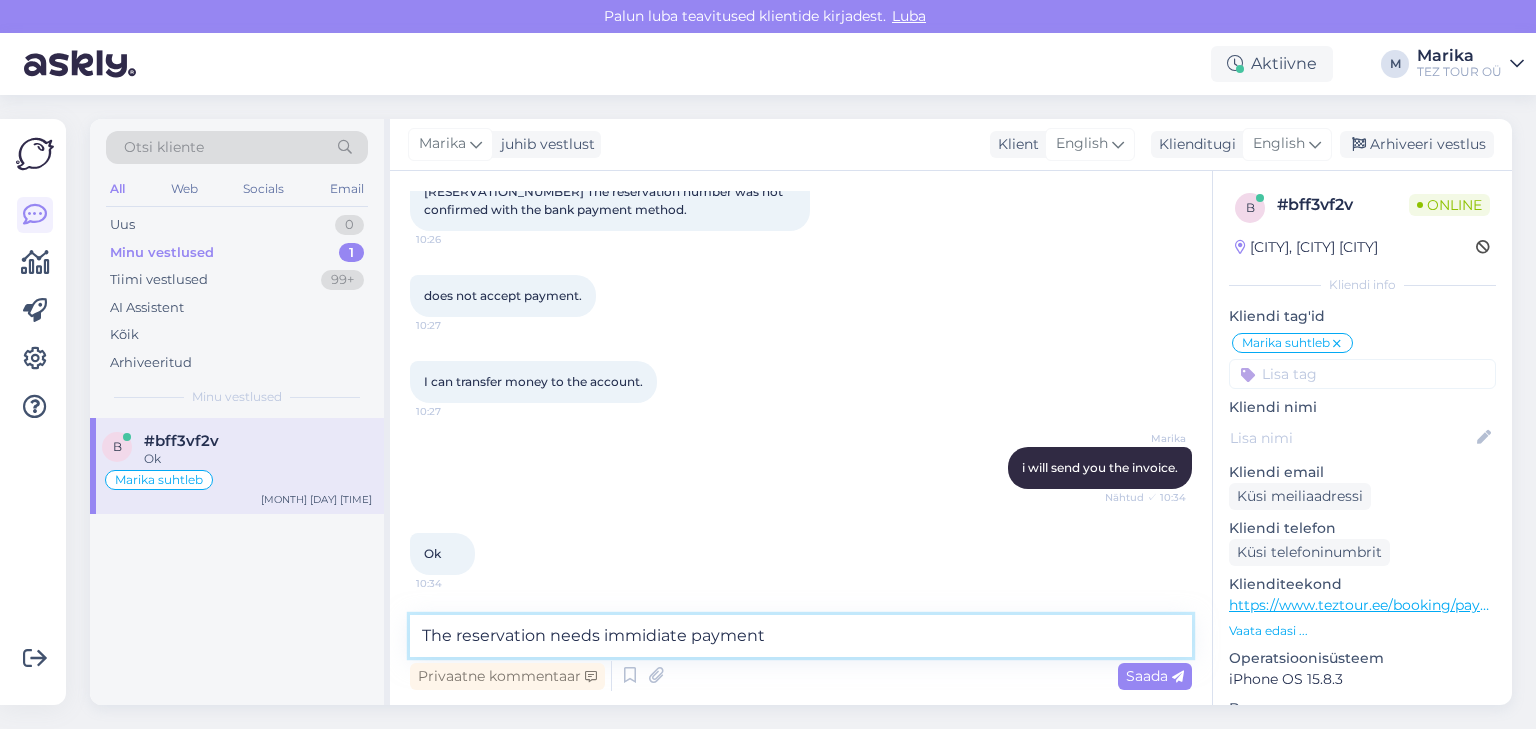 type on "The reservation needs immidiate payment." 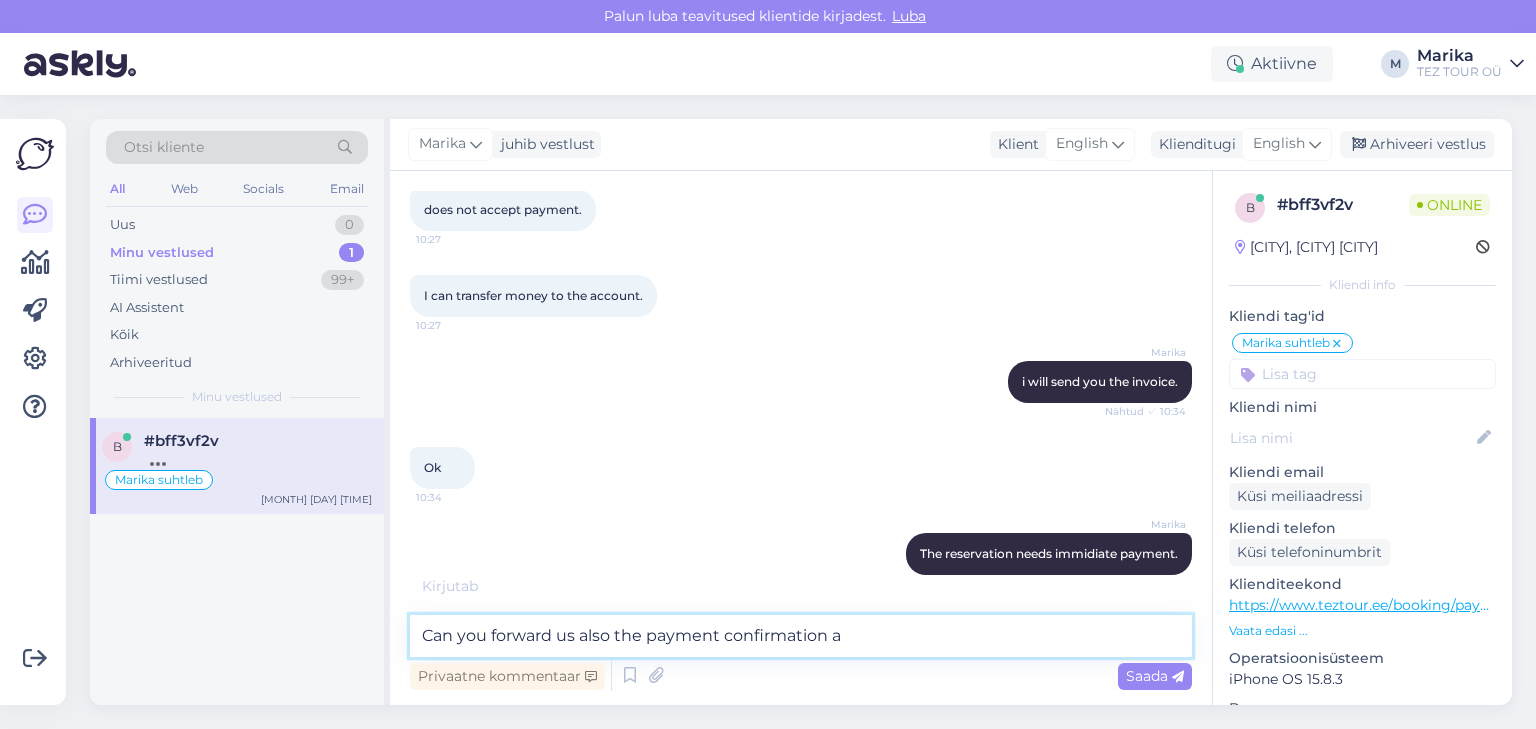 scroll, scrollTop: 1506, scrollLeft: 0, axis: vertical 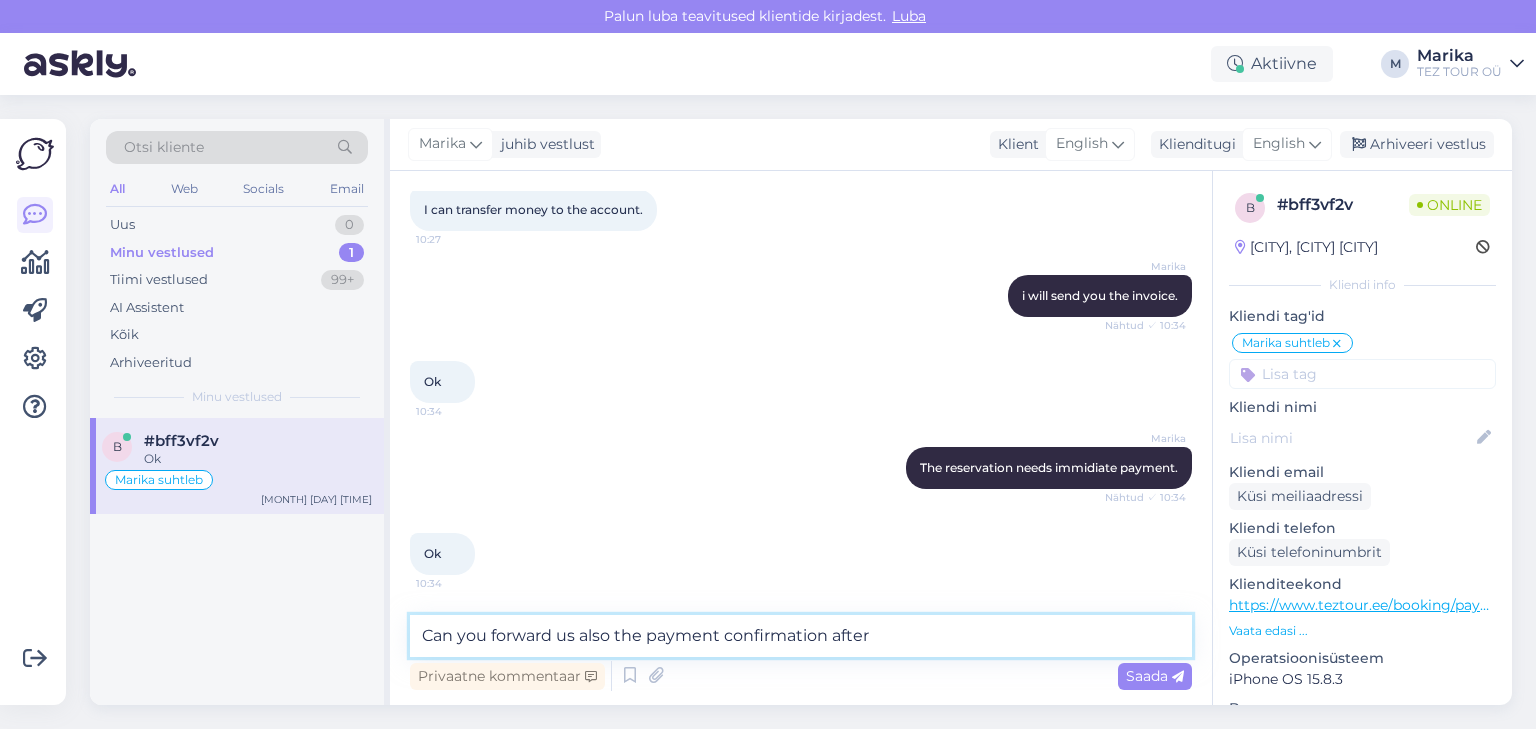 type on "Can you forward us also the payment confirmation after?" 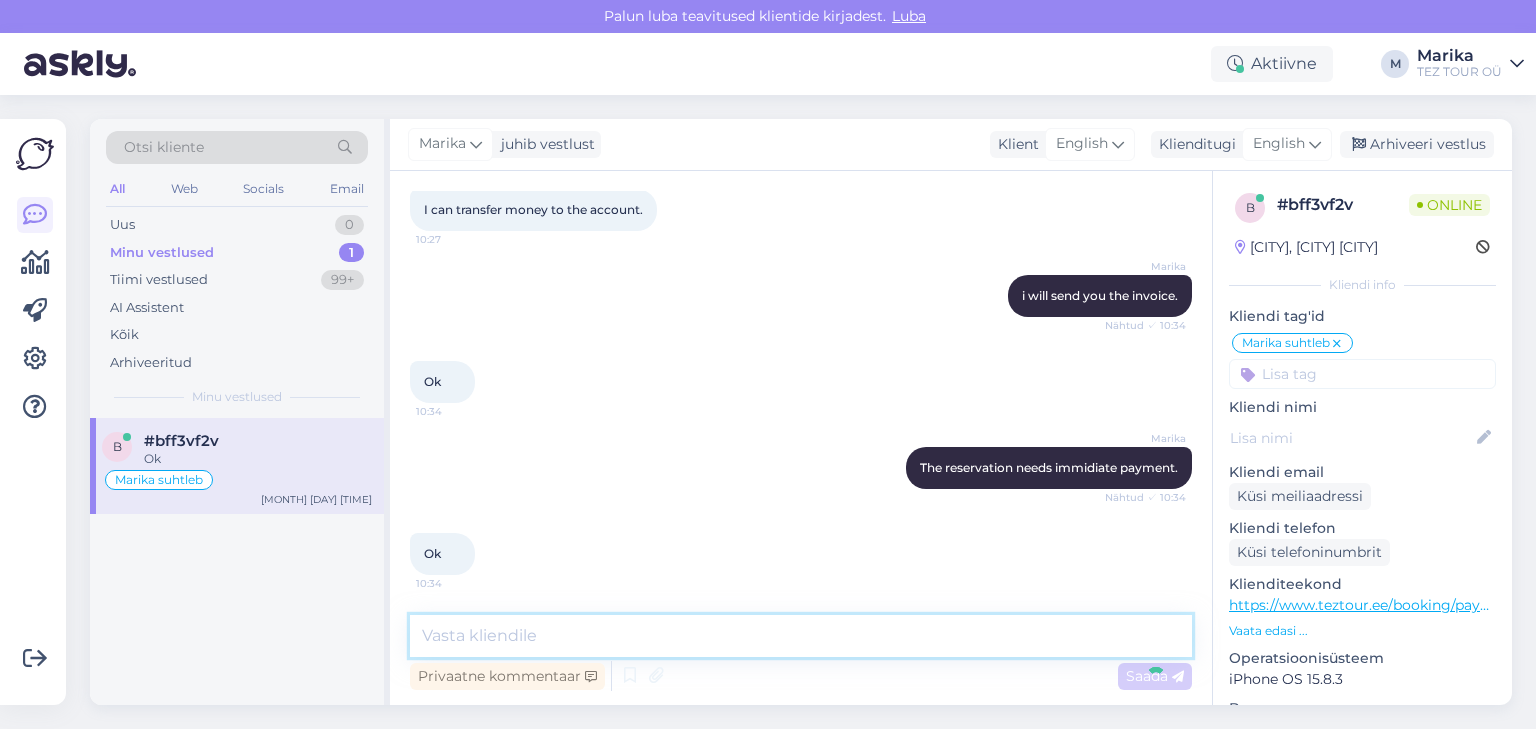 scroll, scrollTop: 1592, scrollLeft: 0, axis: vertical 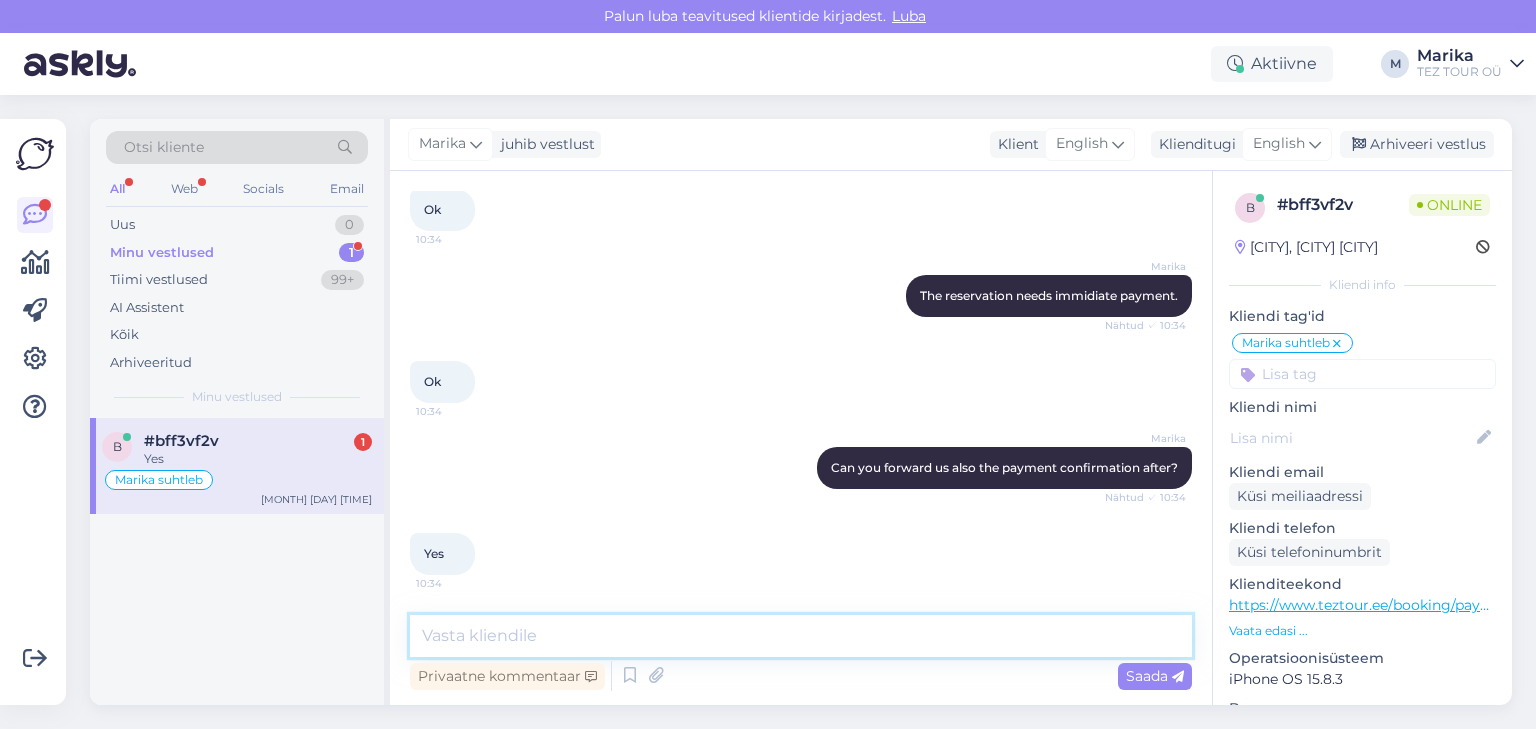 click at bounding box center [801, 636] 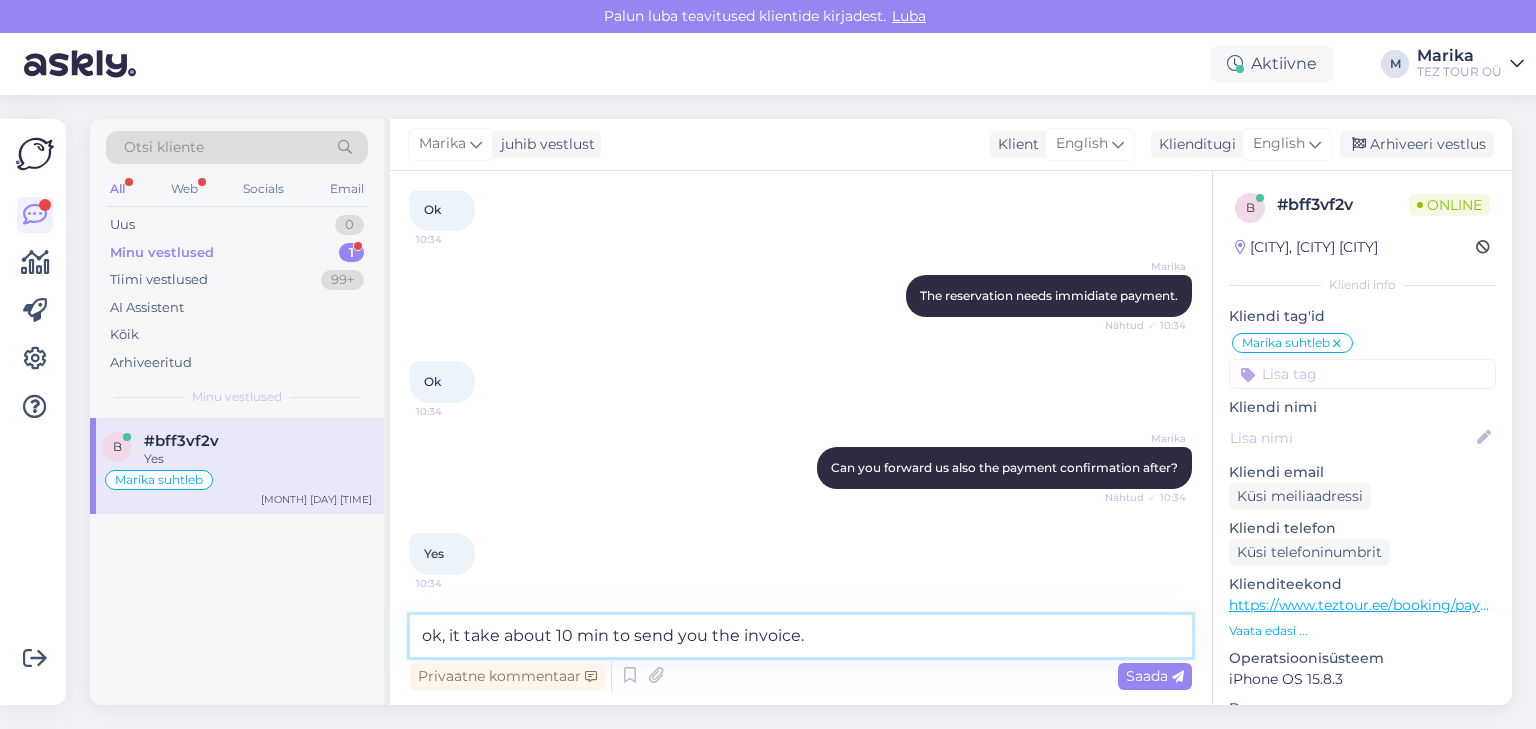 click on "ok, it take about 10 min to send you the invoice." at bounding box center [801, 636] 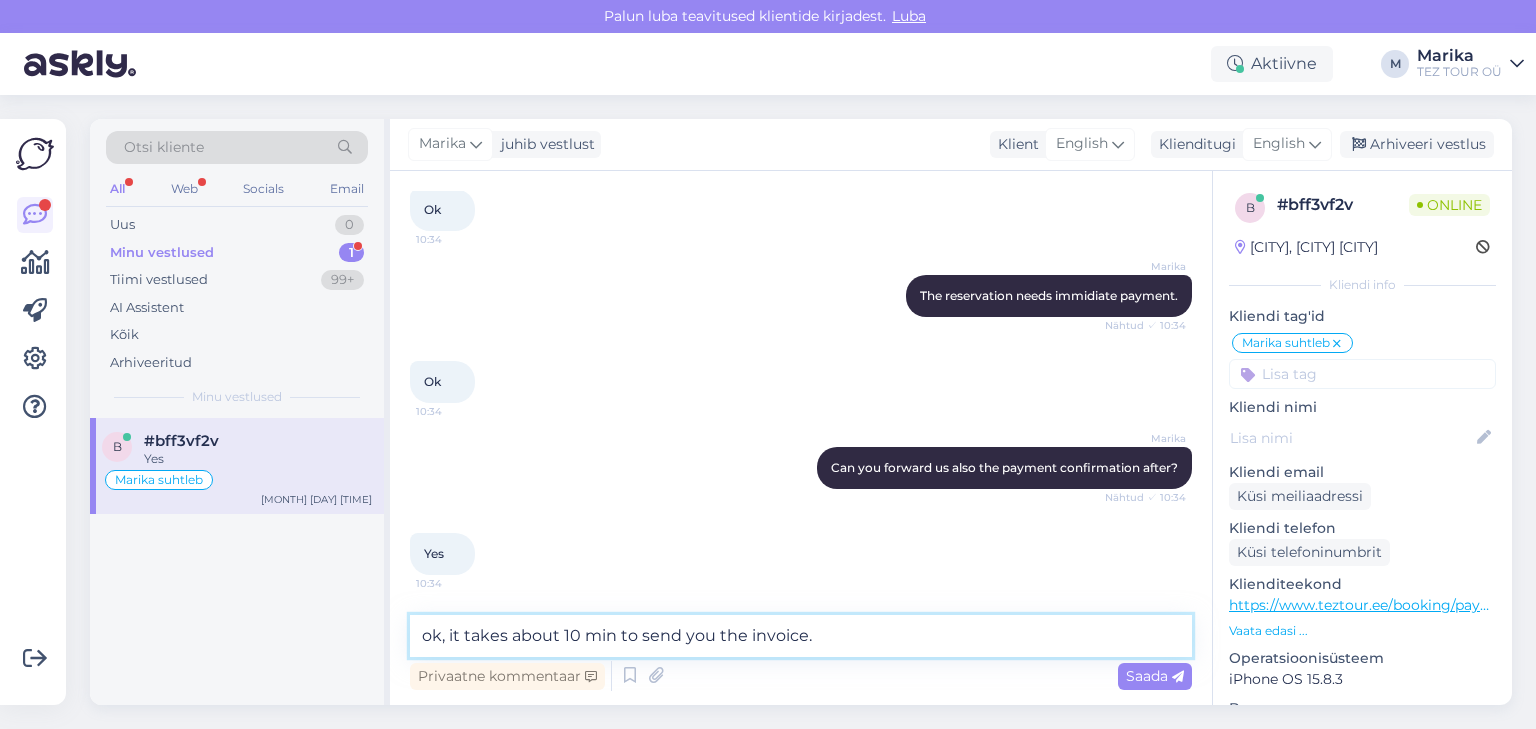 click on "ok, it takes about 10 min to send you the invoice." at bounding box center [801, 636] 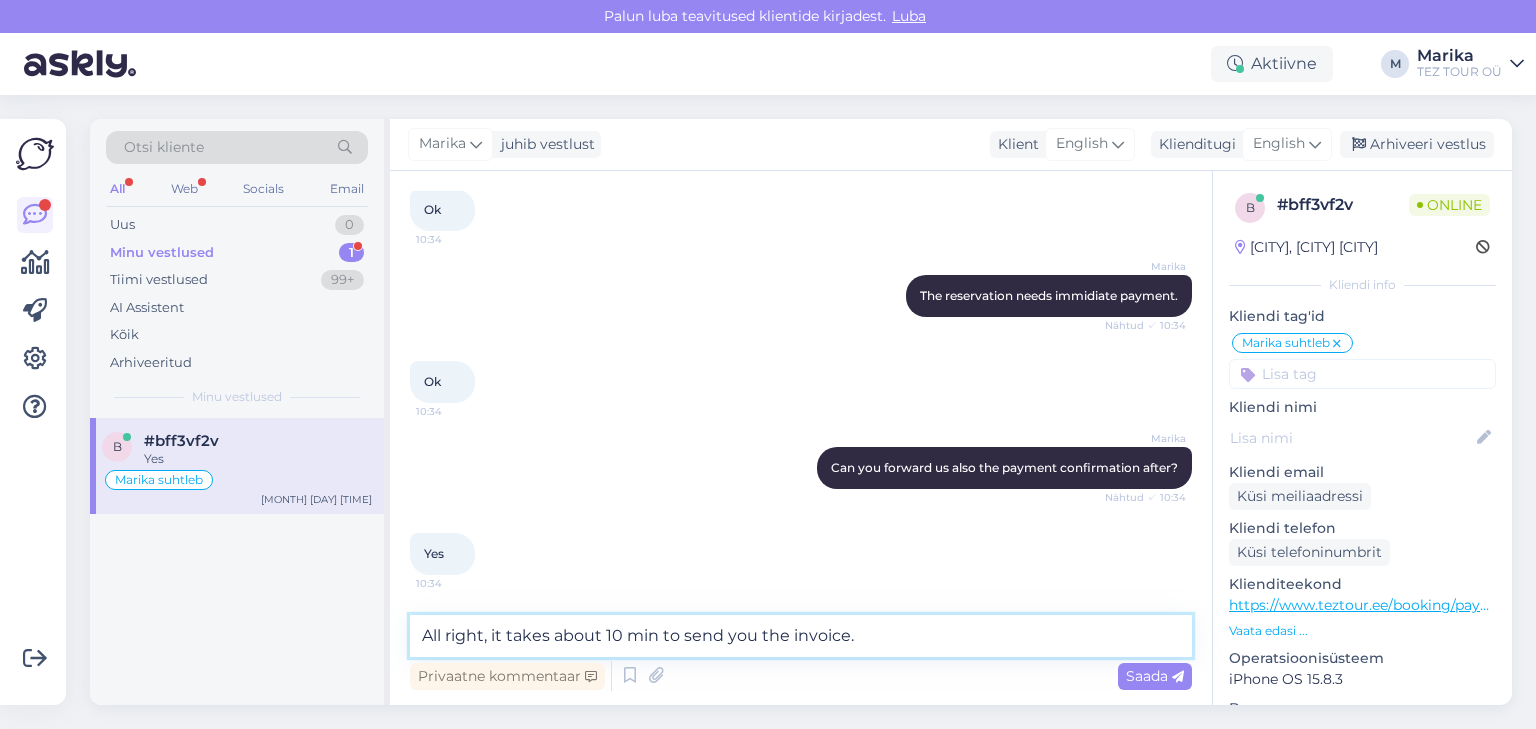 click on "All right, it takes about 10 min to send you the invoice." at bounding box center [801, 636] 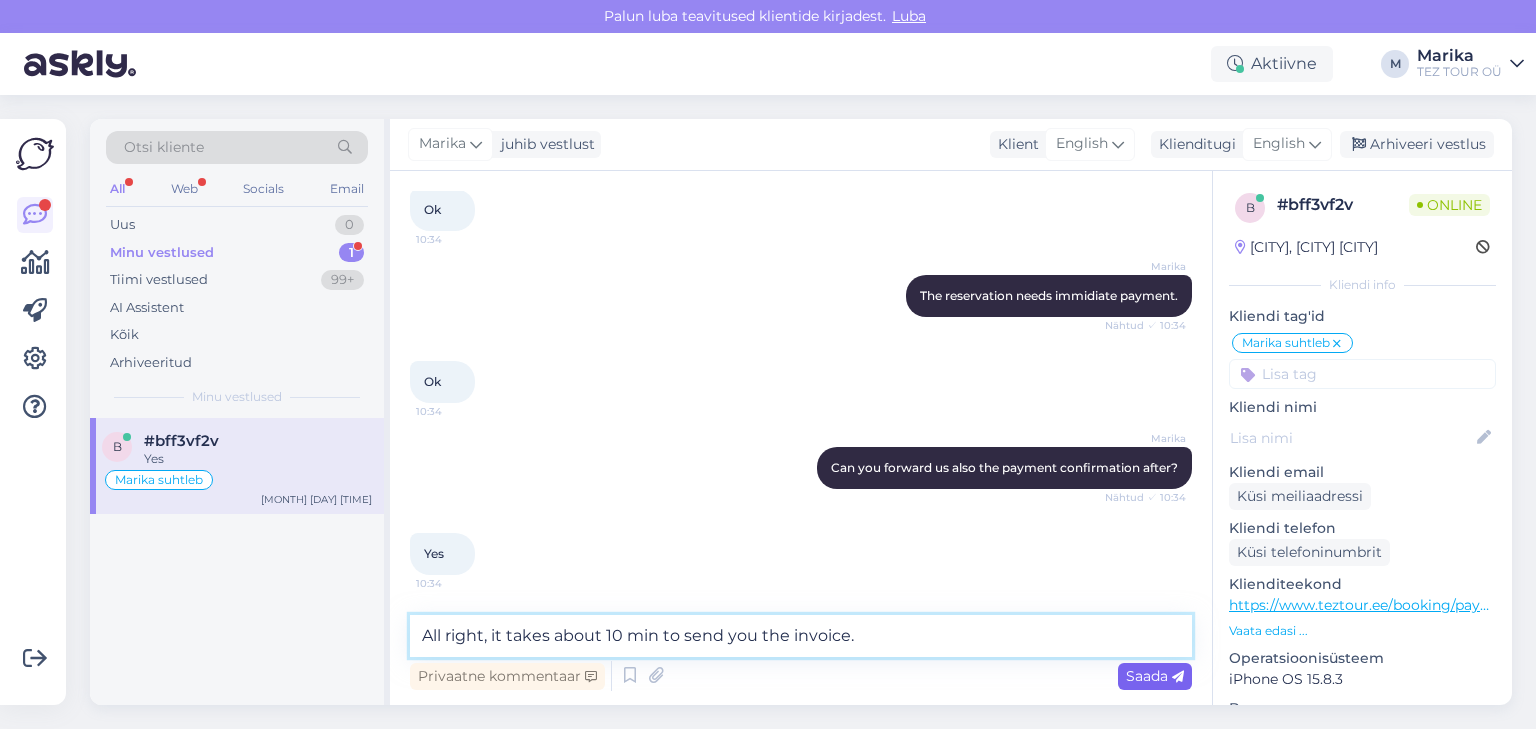 type on "All right, it takes about 10 min to send you the invoice." 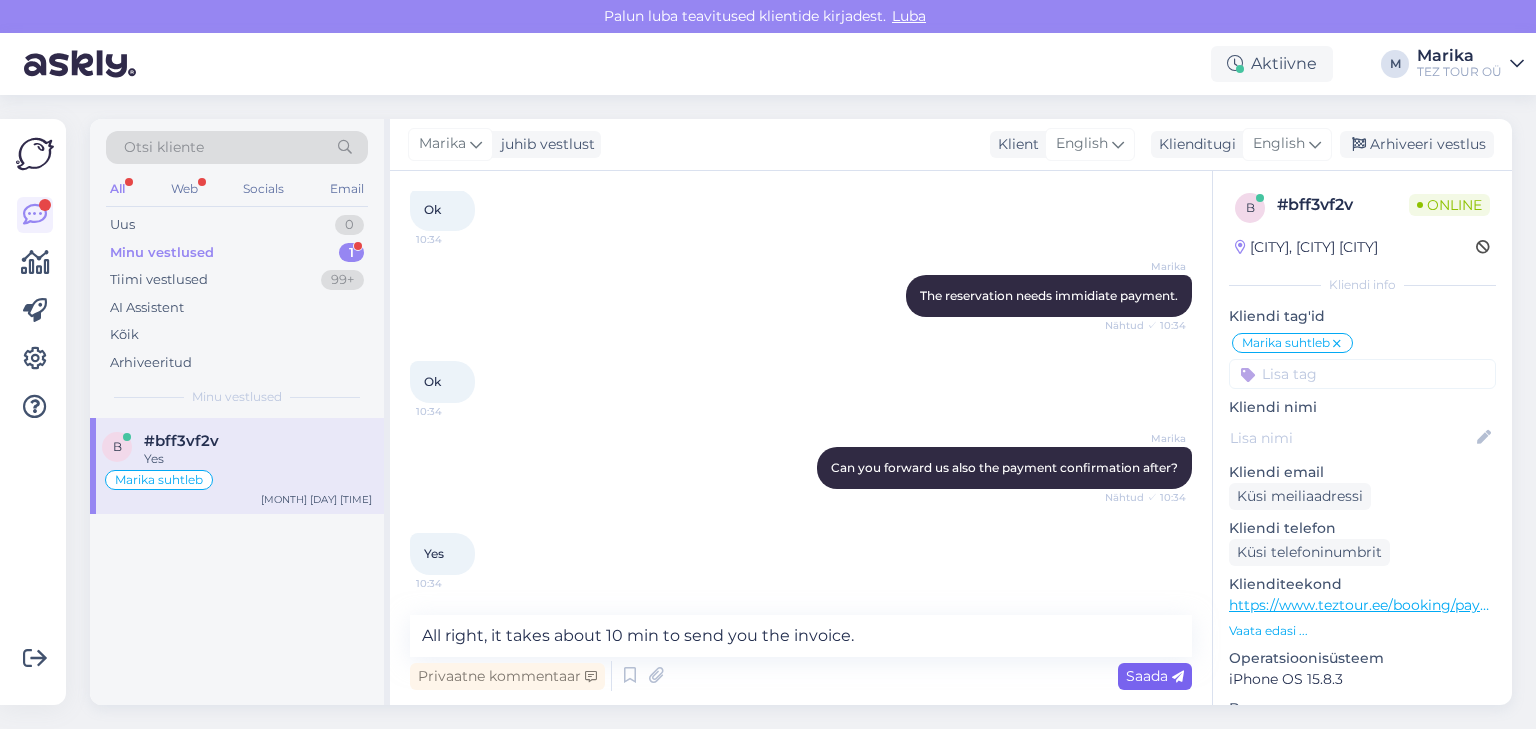 click on "Saada" at bounding box center (1155, 676) 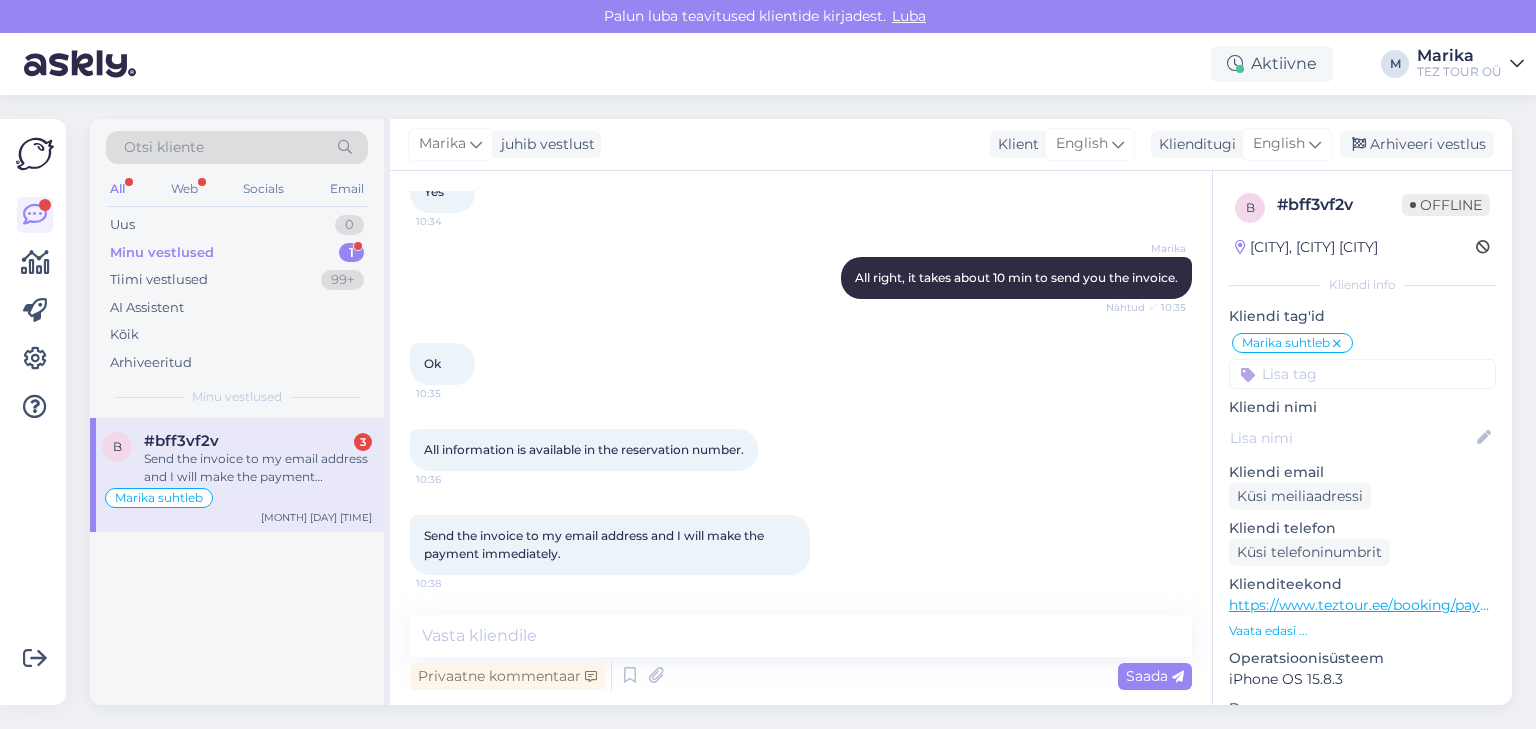 scroll, scrollTop: 2040, scrollLeft: 0, axis: vertical 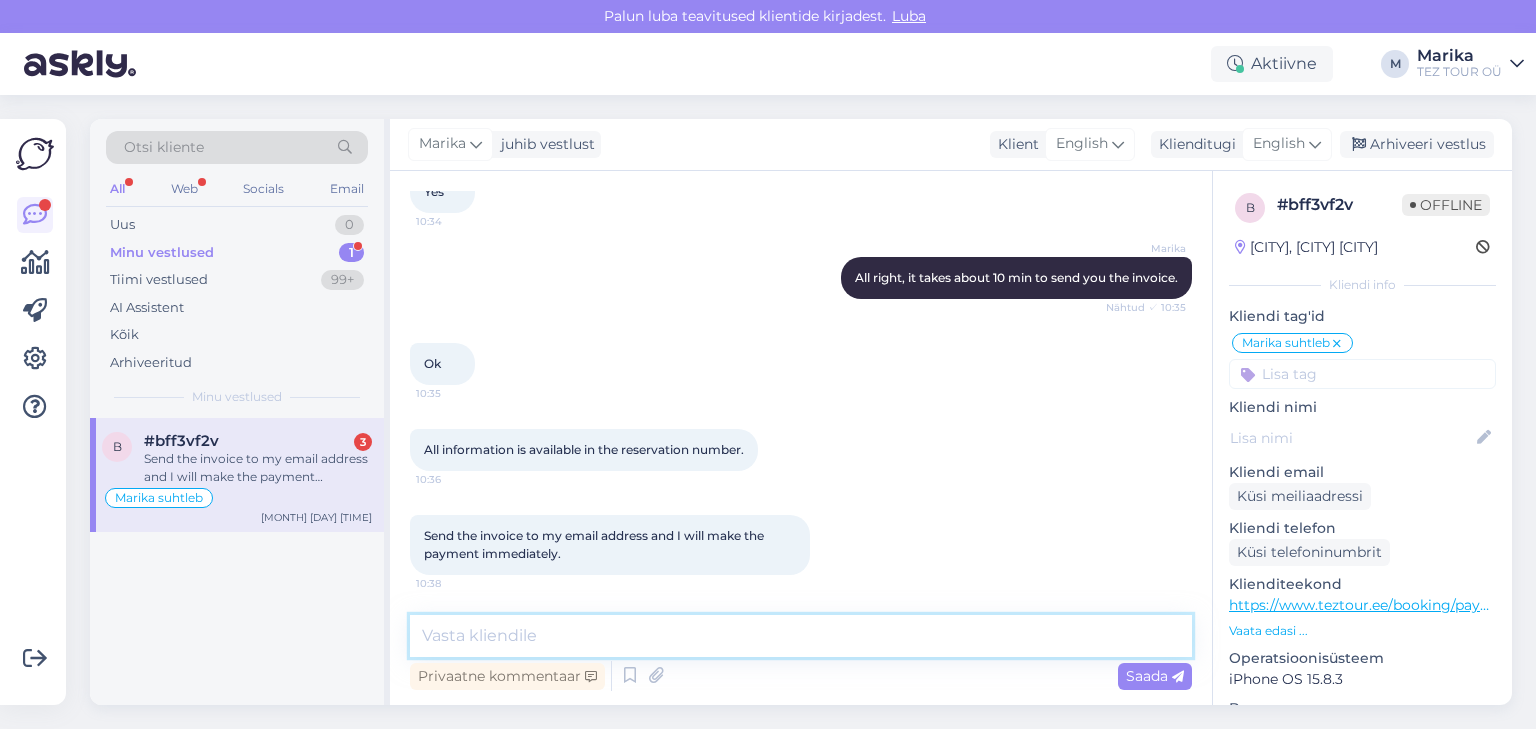 click at bounding box center [801, 636] 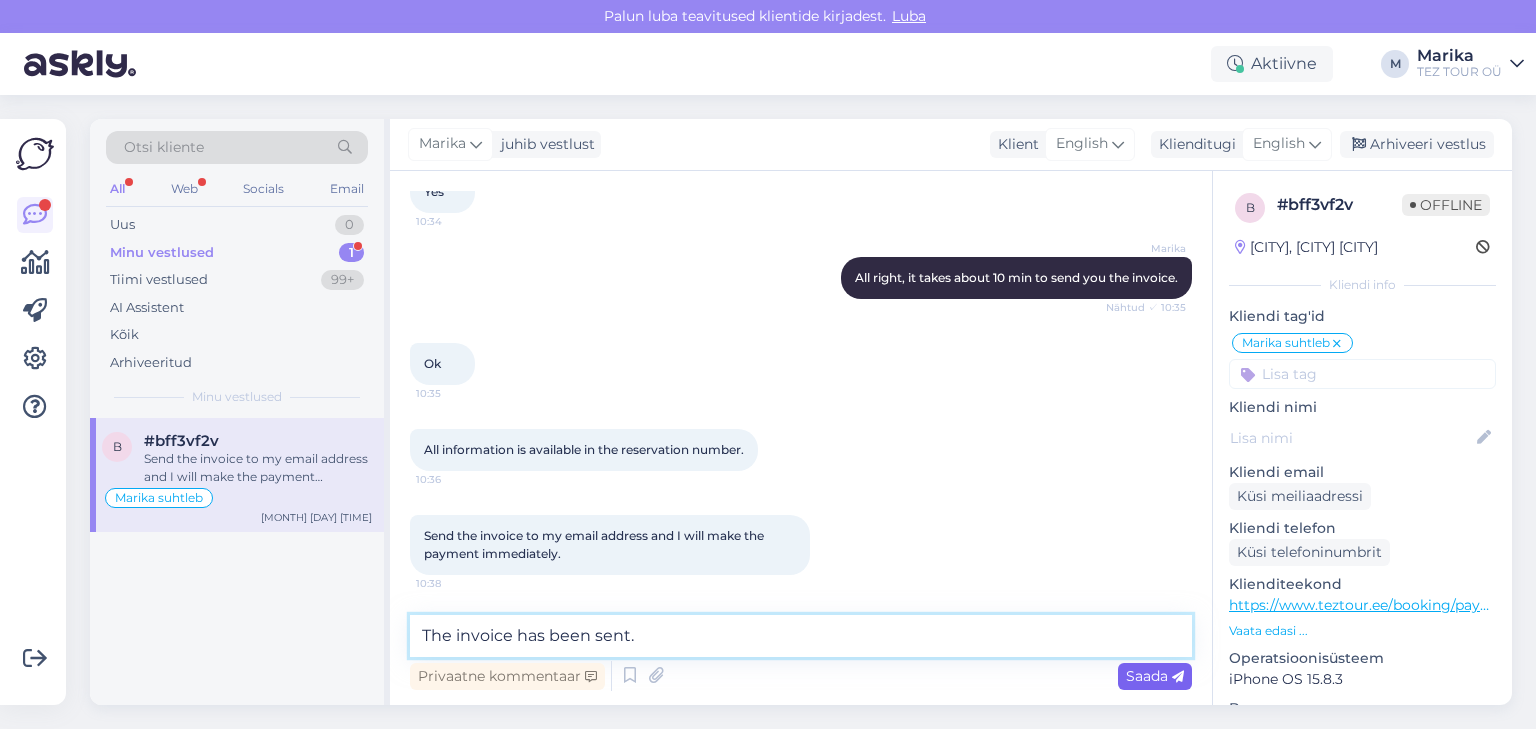 type on "The invoice has been sent." 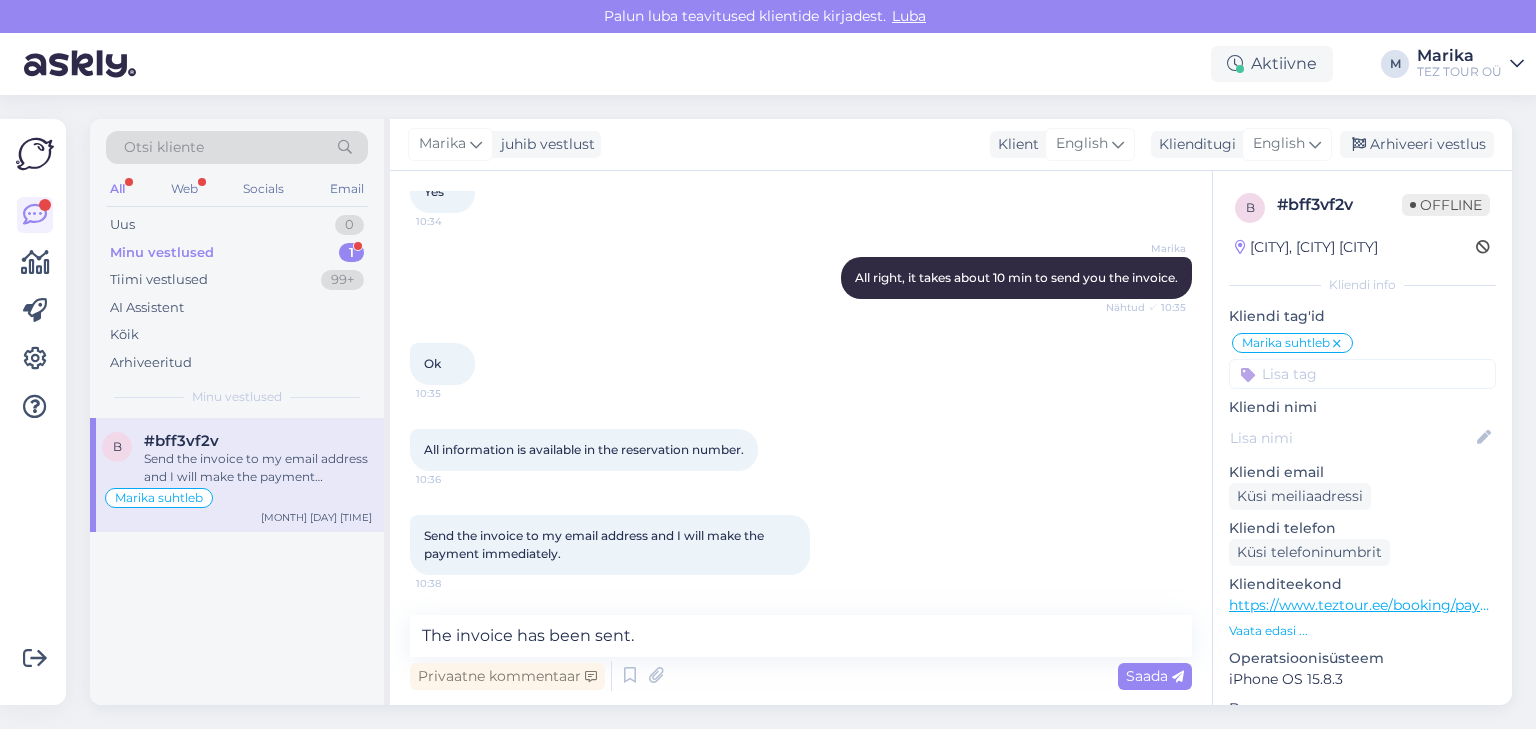 click on "Saada" at bounding box center [1155, 676] 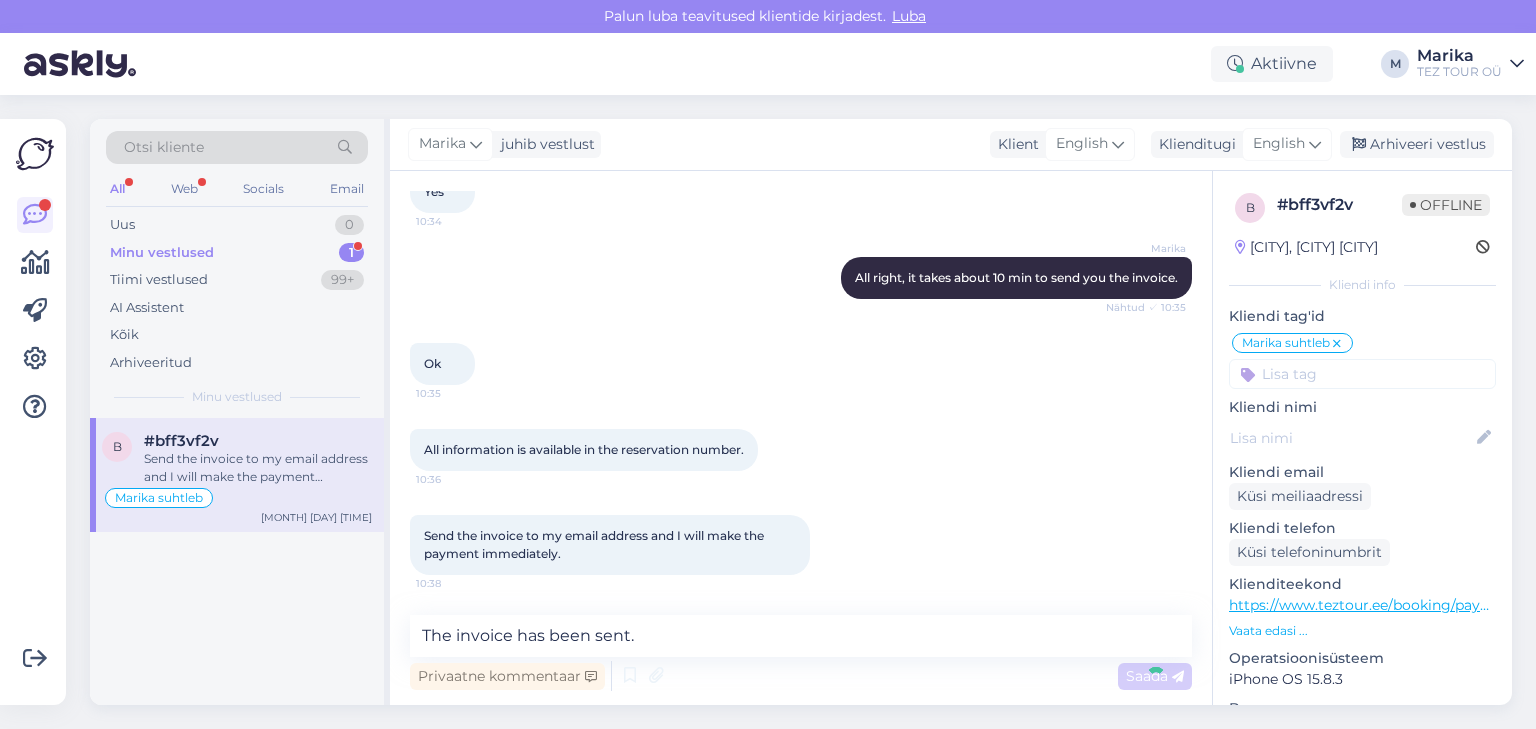 type 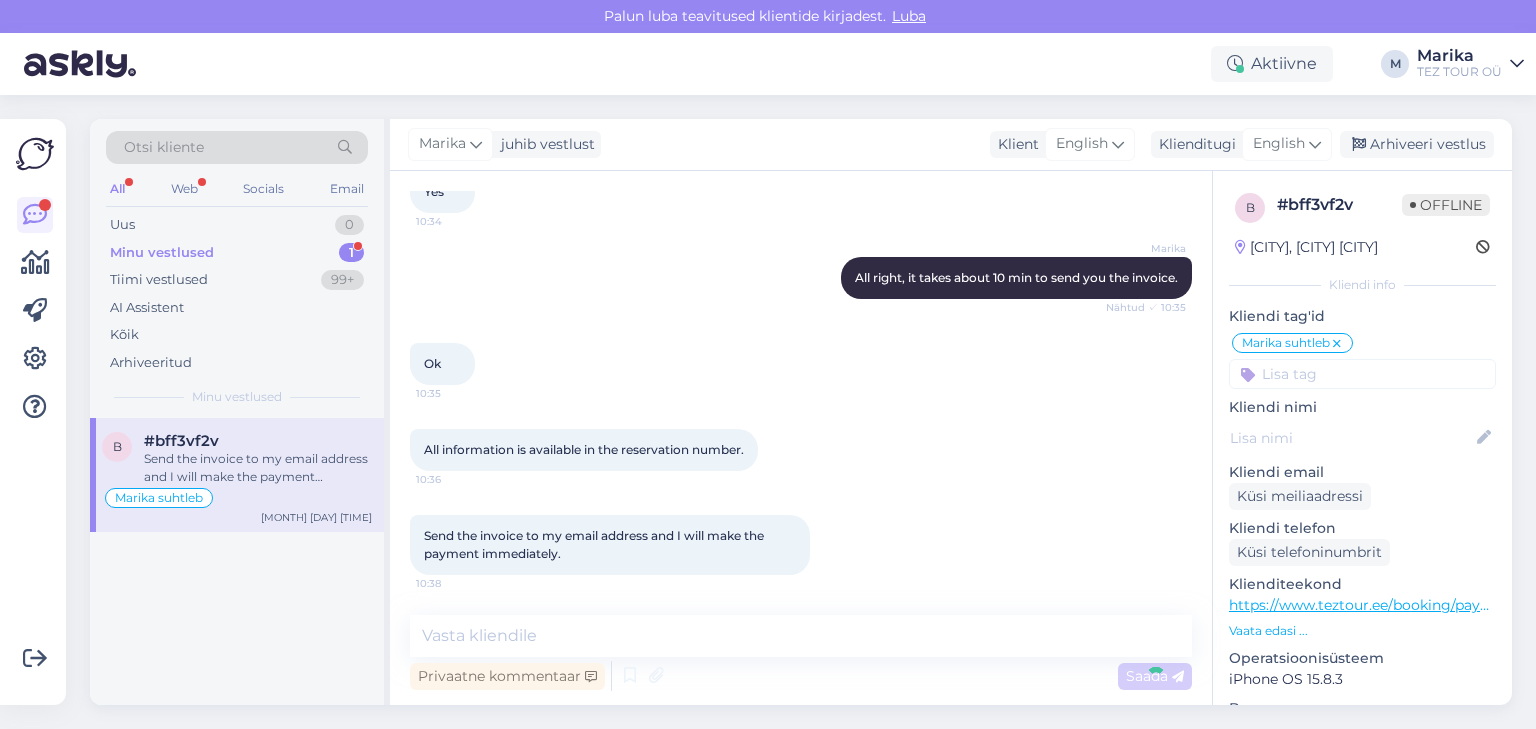 scroll, scrollTop: 2126, scrollLeft: 0, axis: vertical 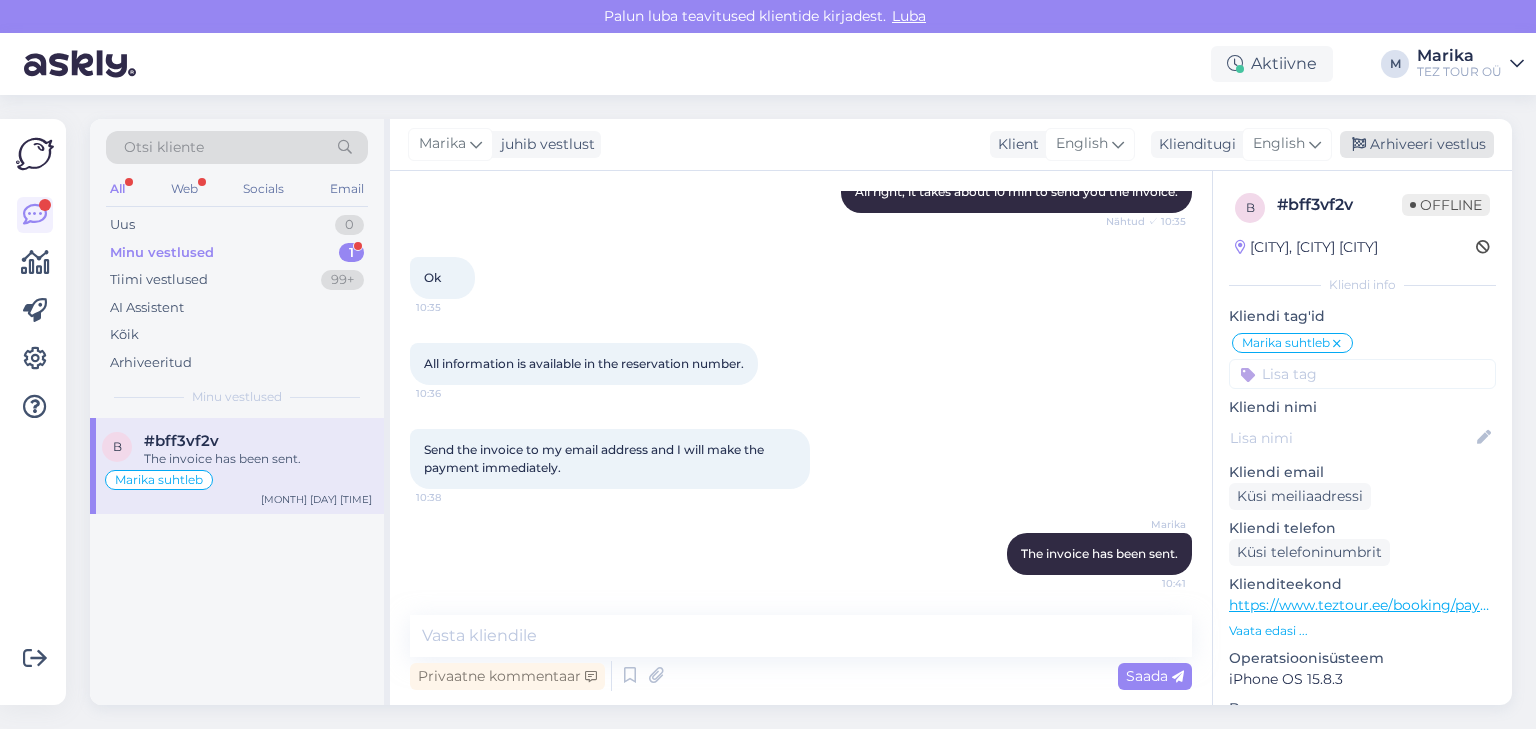 click on "Arhiveeri vestlus" at bounding box center (1417, 144) 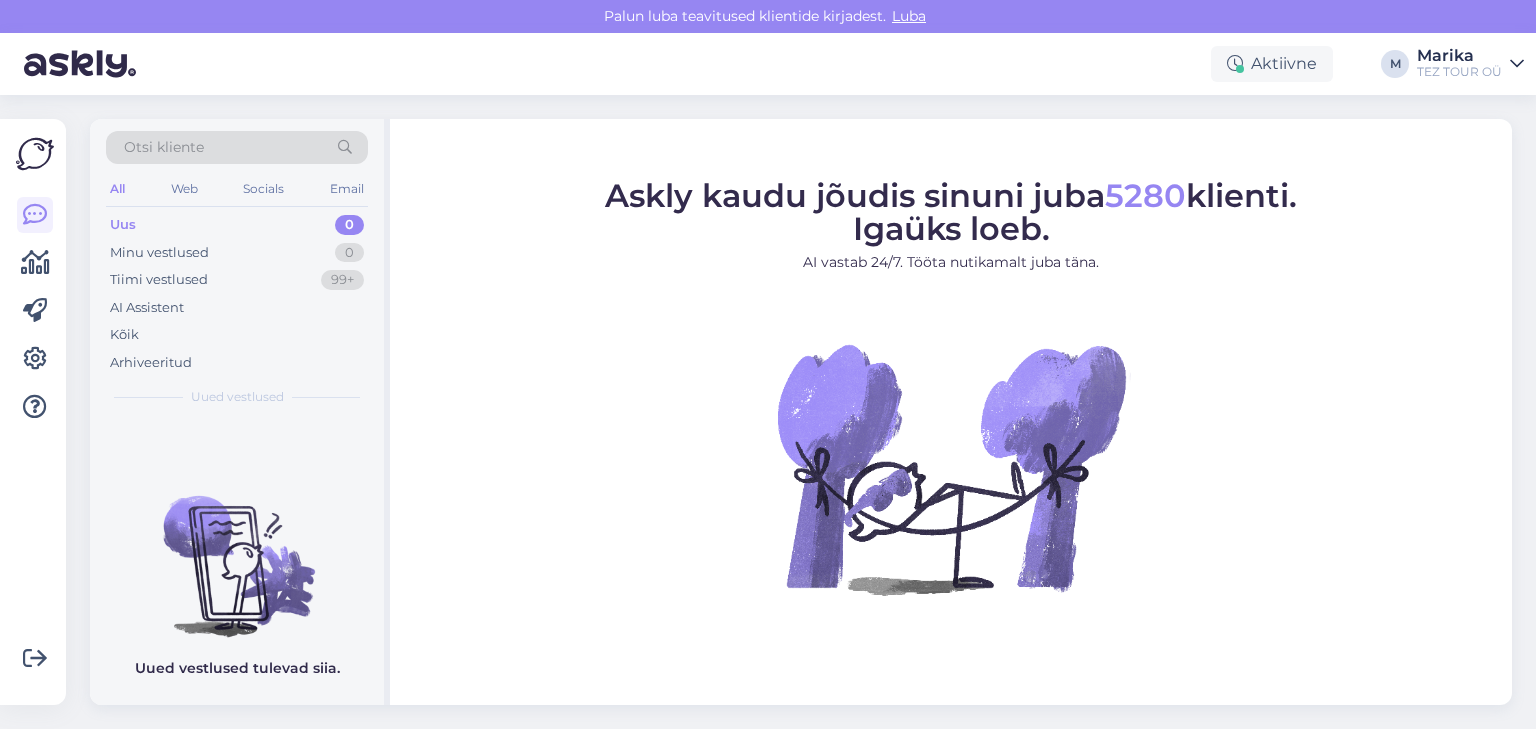 scroll, scrollTop: 0, scrollLeft: 0, axis: both 